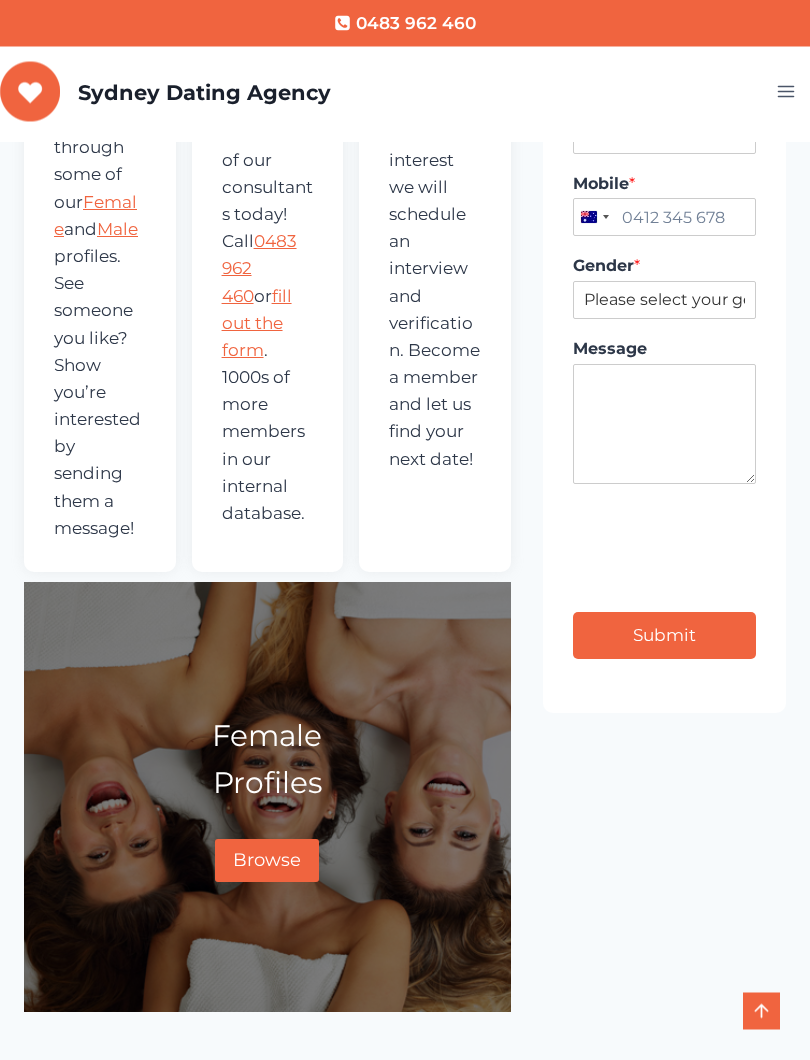scroll, scrollTop: 1045, scrollLeft: 0, axis: vertical 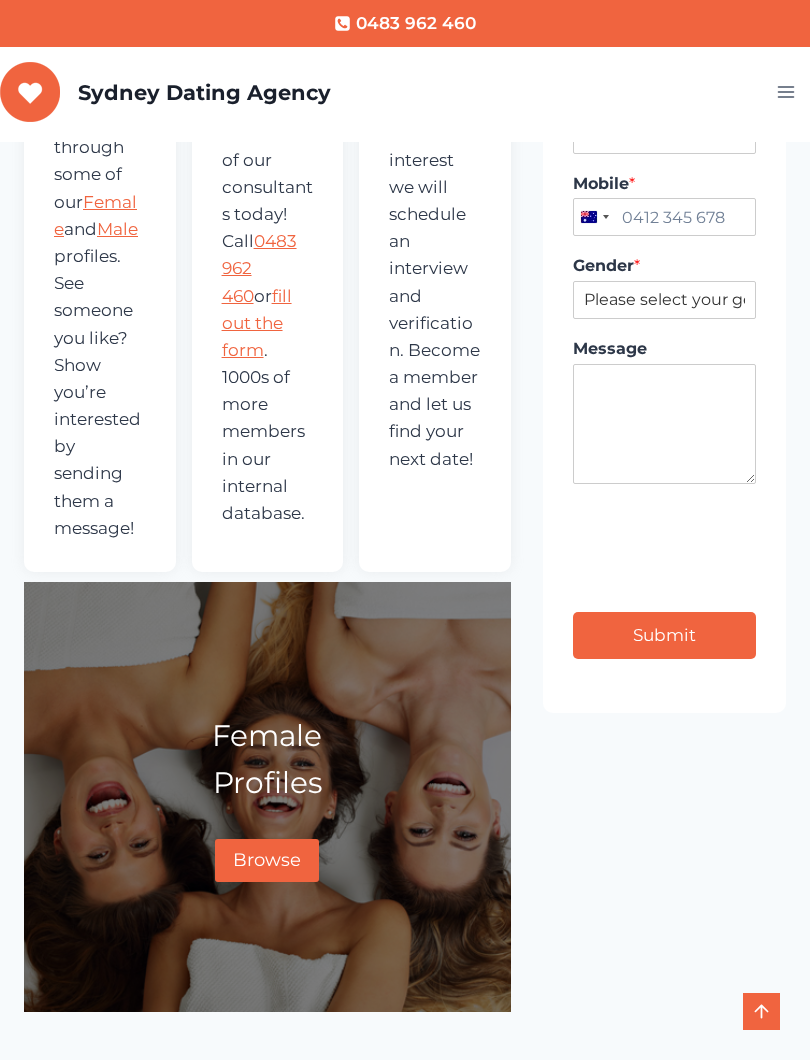 click on "Browse" at bounding box center [267, 860] 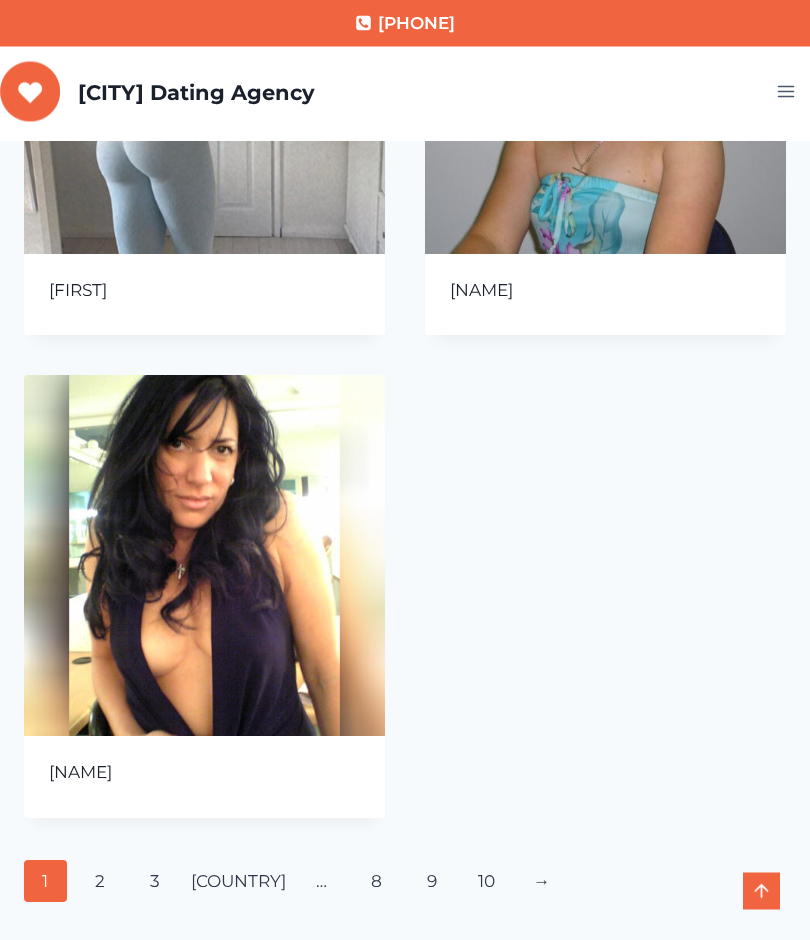 scroll, scrollTop: 1835, scrollLeft: 0, axis: vertical 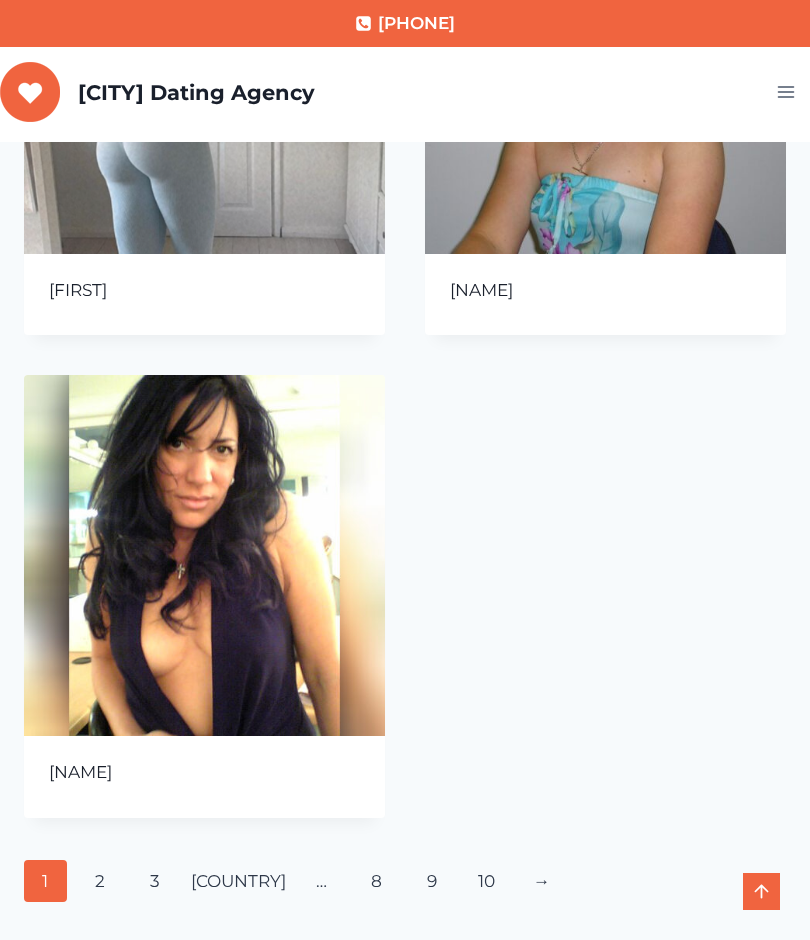 click on "2" at bounding box center [100, 881] 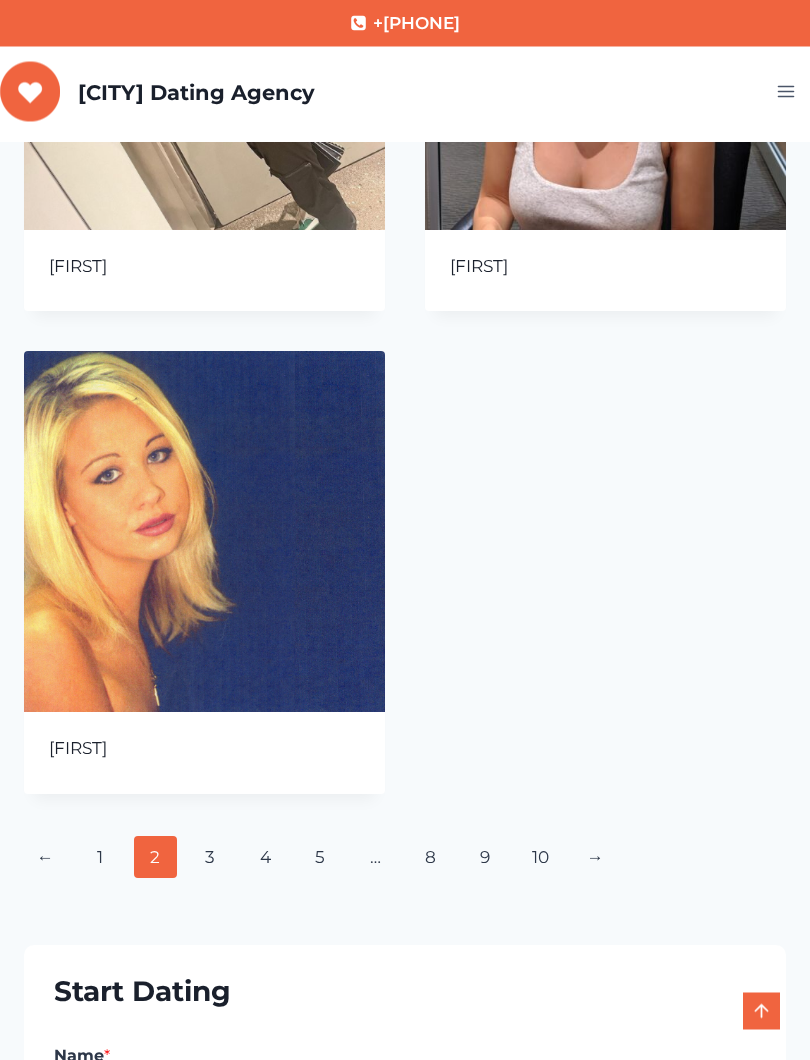 scroll, scrollTop: 1861, scrollLeft: 0, axis: vertical 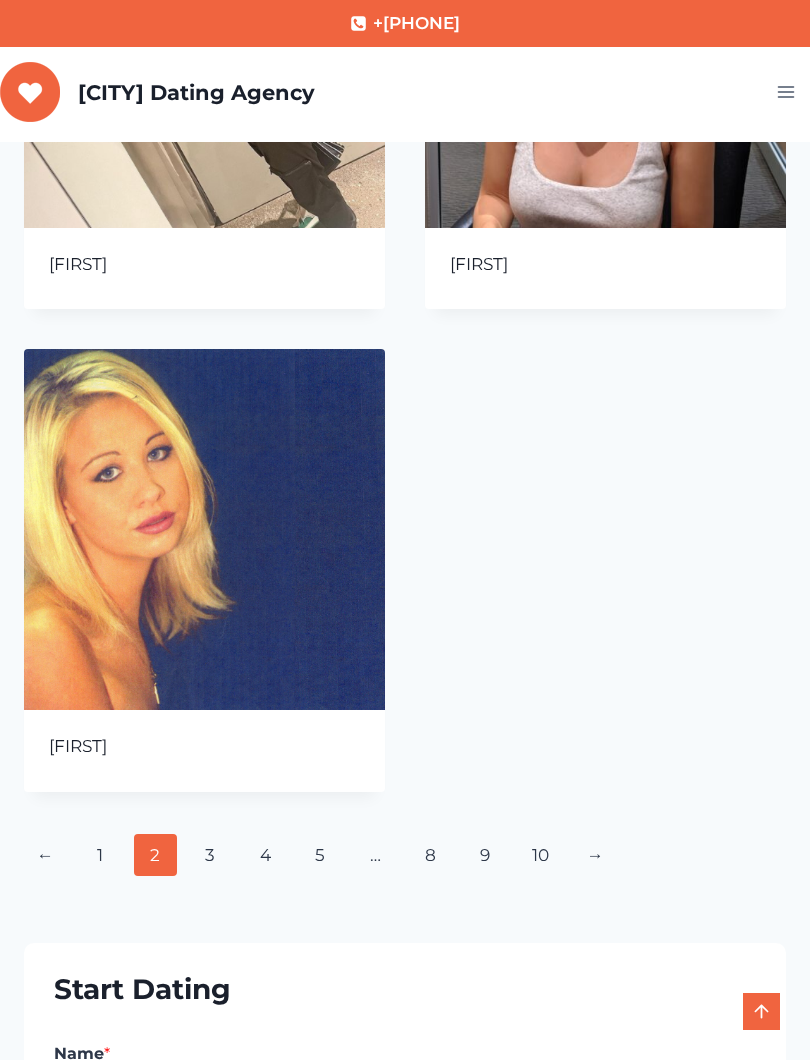 click on "3" at bounding box center (210, 855) 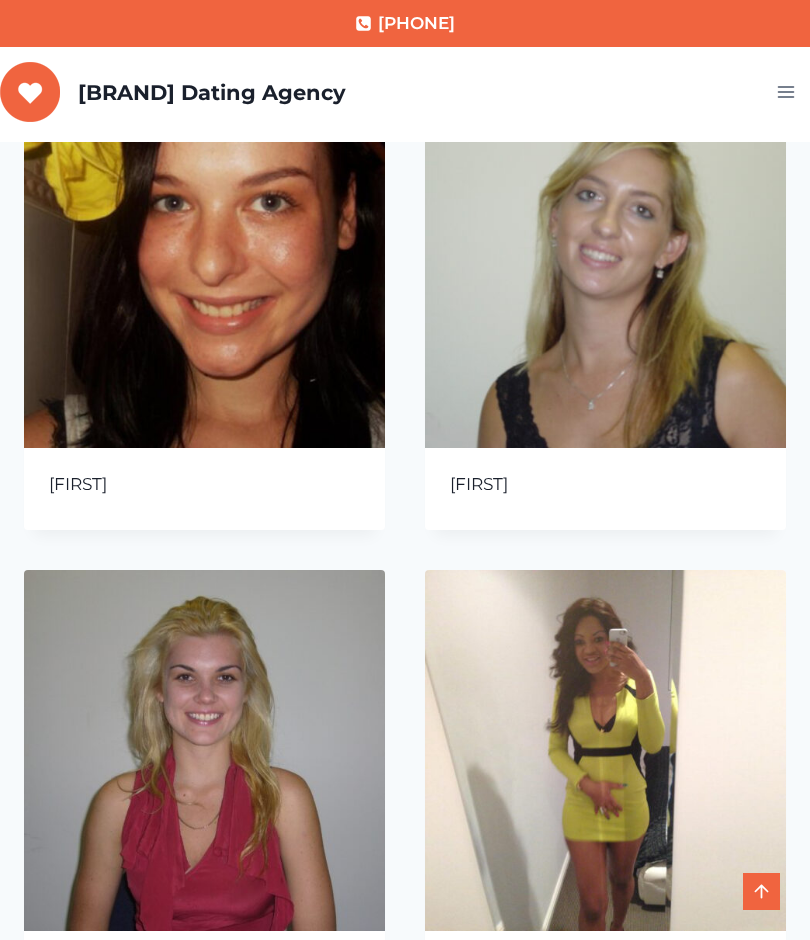scroll, scrollTop: 1156, scrollLeft: 0, axis: vertical 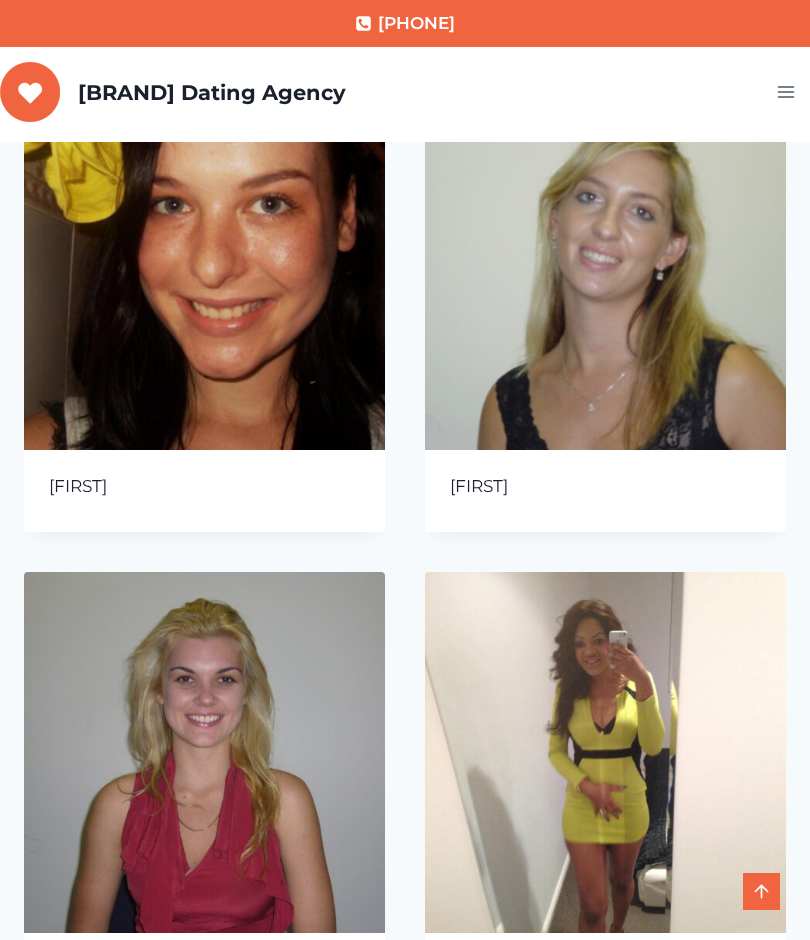 click at bounding box center [605, 269] 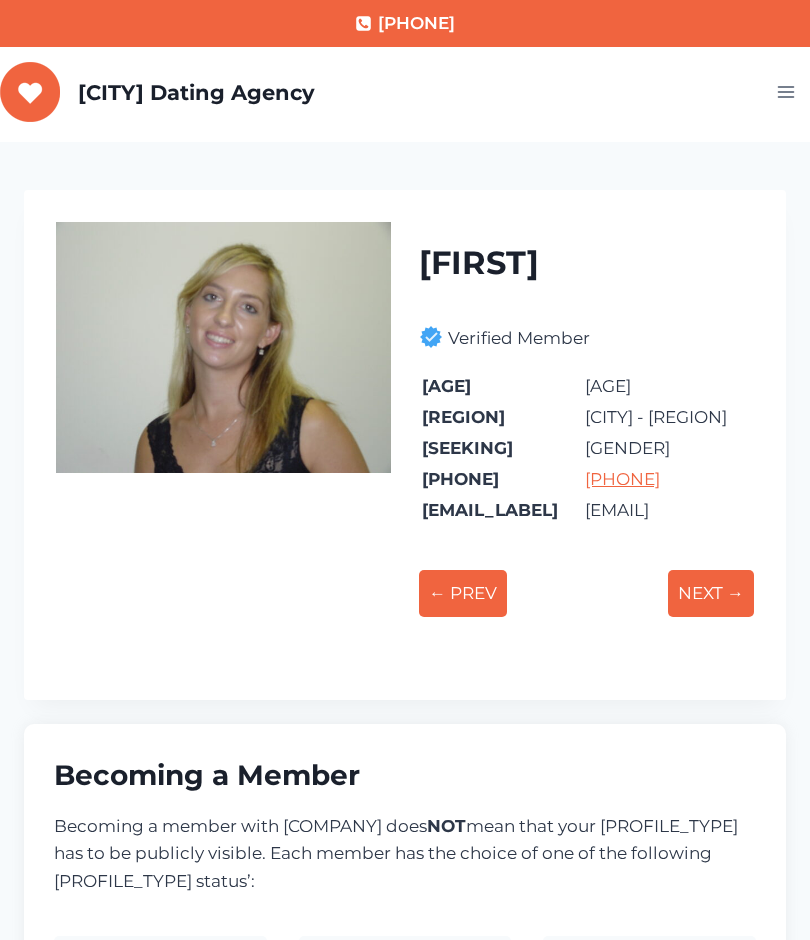 scroll, scrollTop: 0, scrollLeft: 0, axis: both 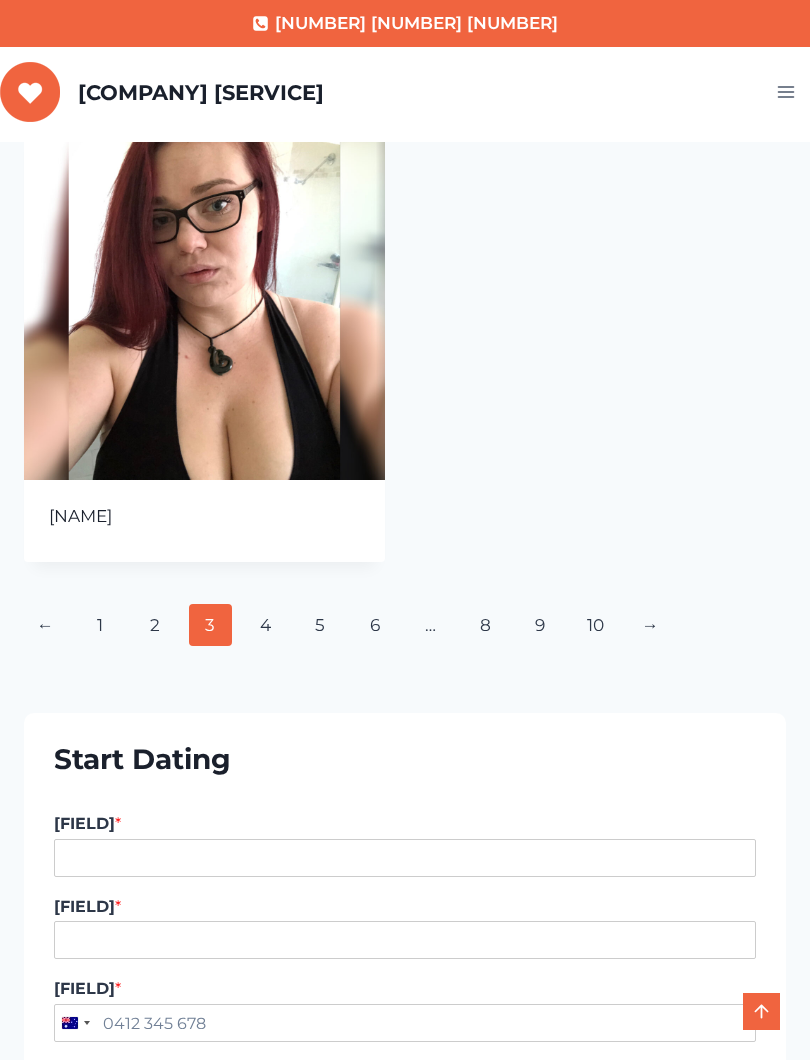 click on "4" at bounding box center [265, 625] 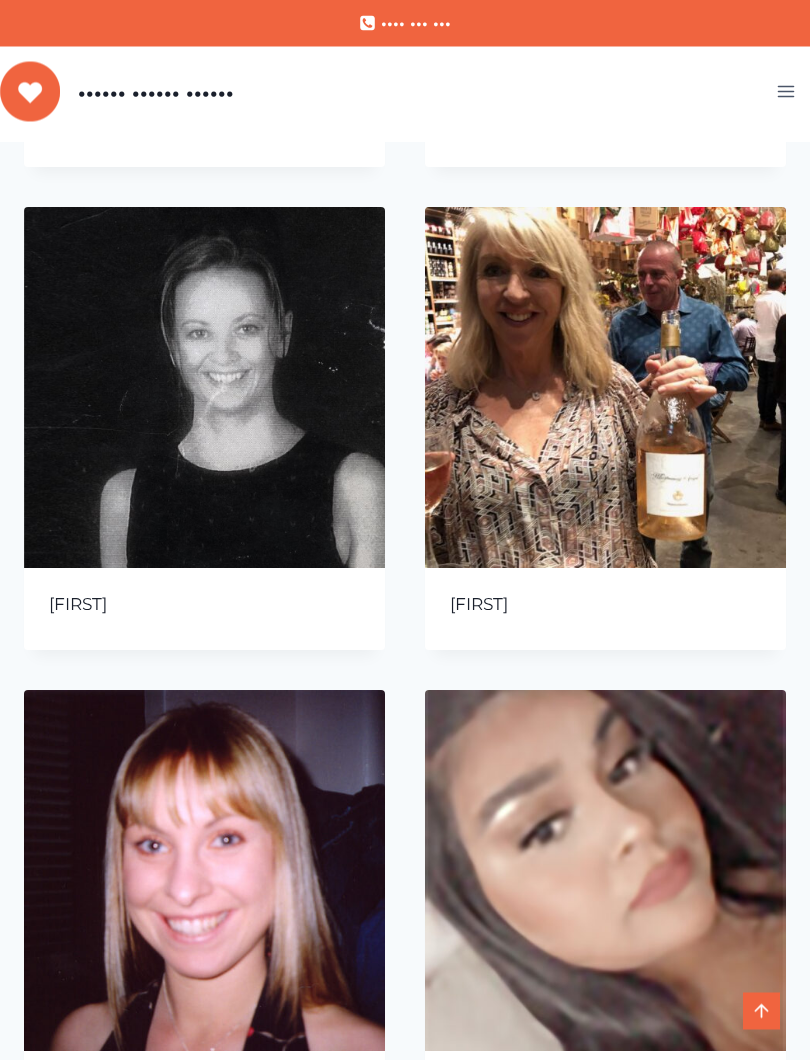 scroll, scrollTop: 1067, scrollLeft: 0, axis: vertical 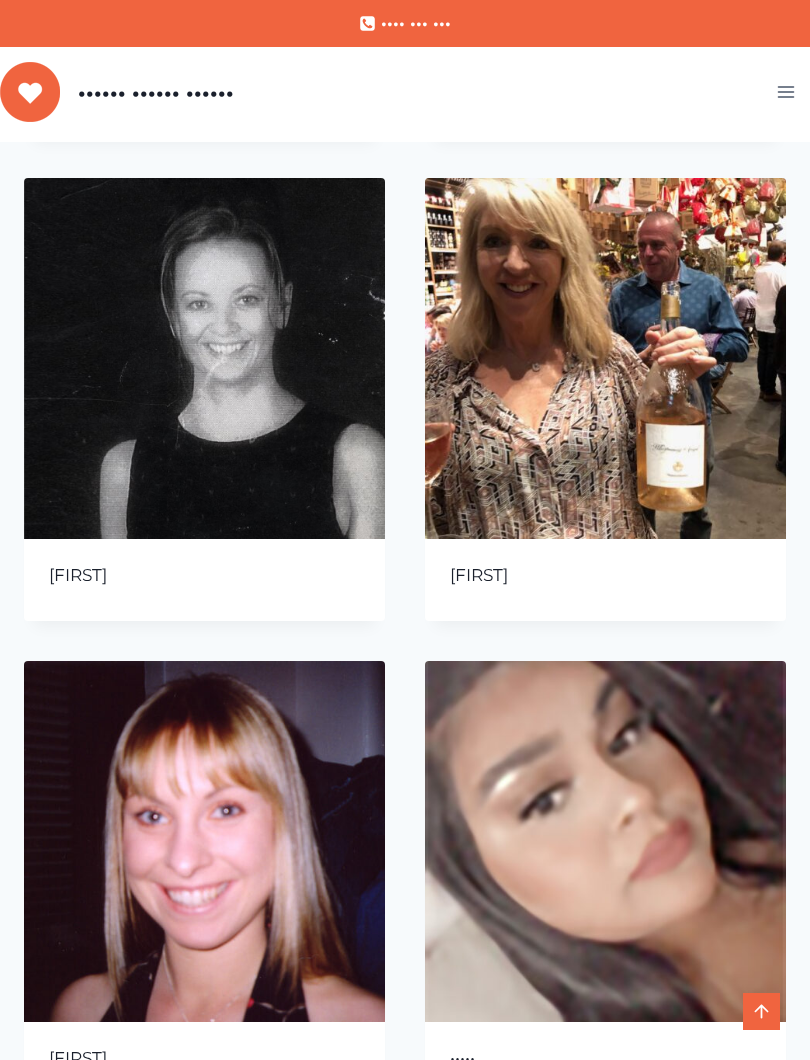 click at bounding box center [605, 358] 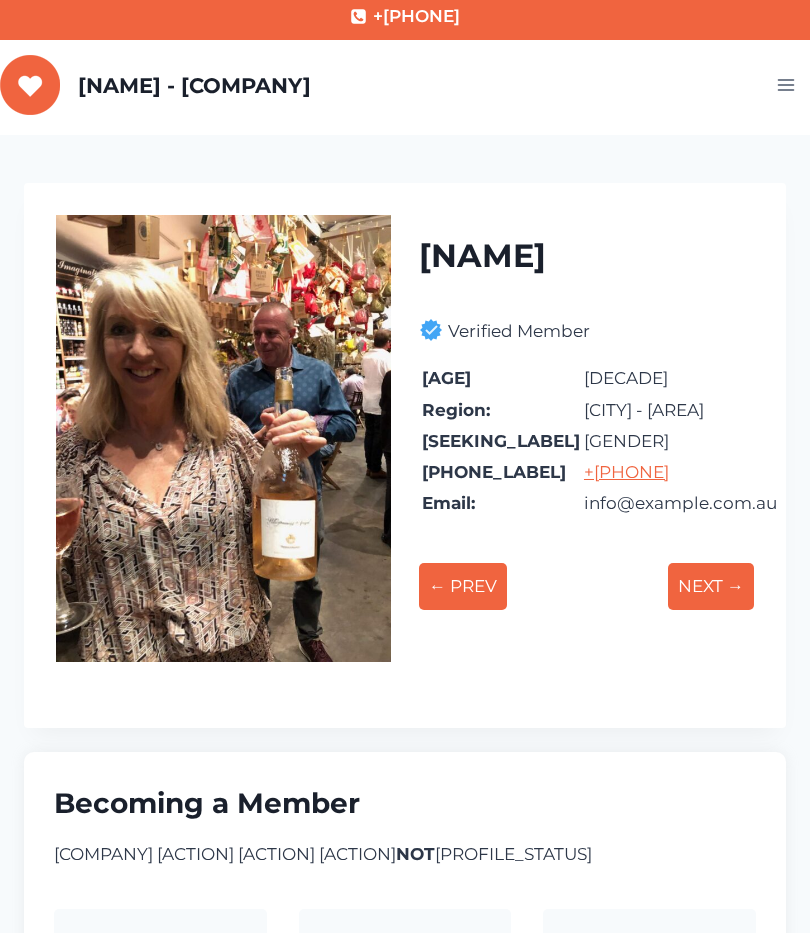 scroll, scrollTop: 9, scrollLeft: 0, axis: vertical 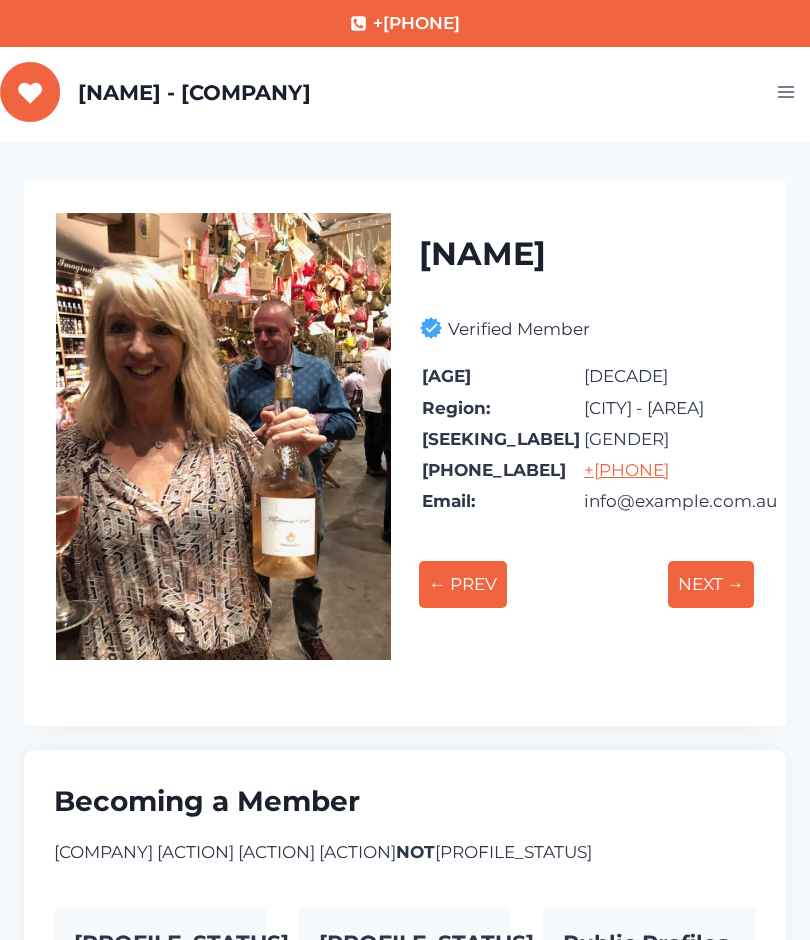 click at bounding box center [223, 445] 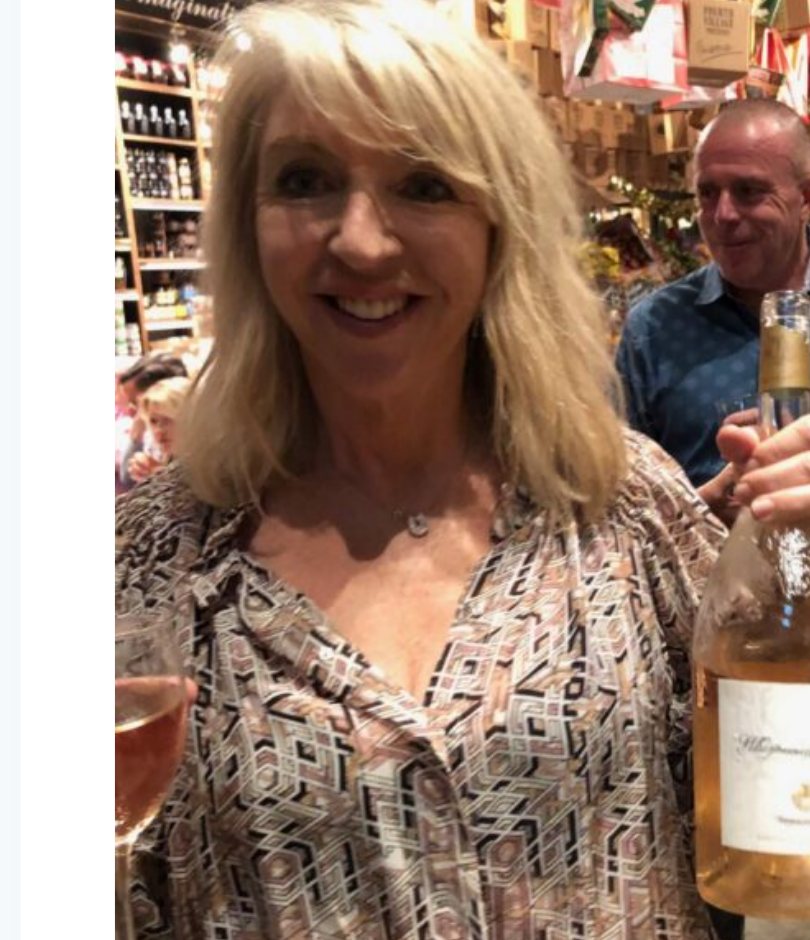 scroll, scrollTop: 0, scrollLeft: 0, axis: both 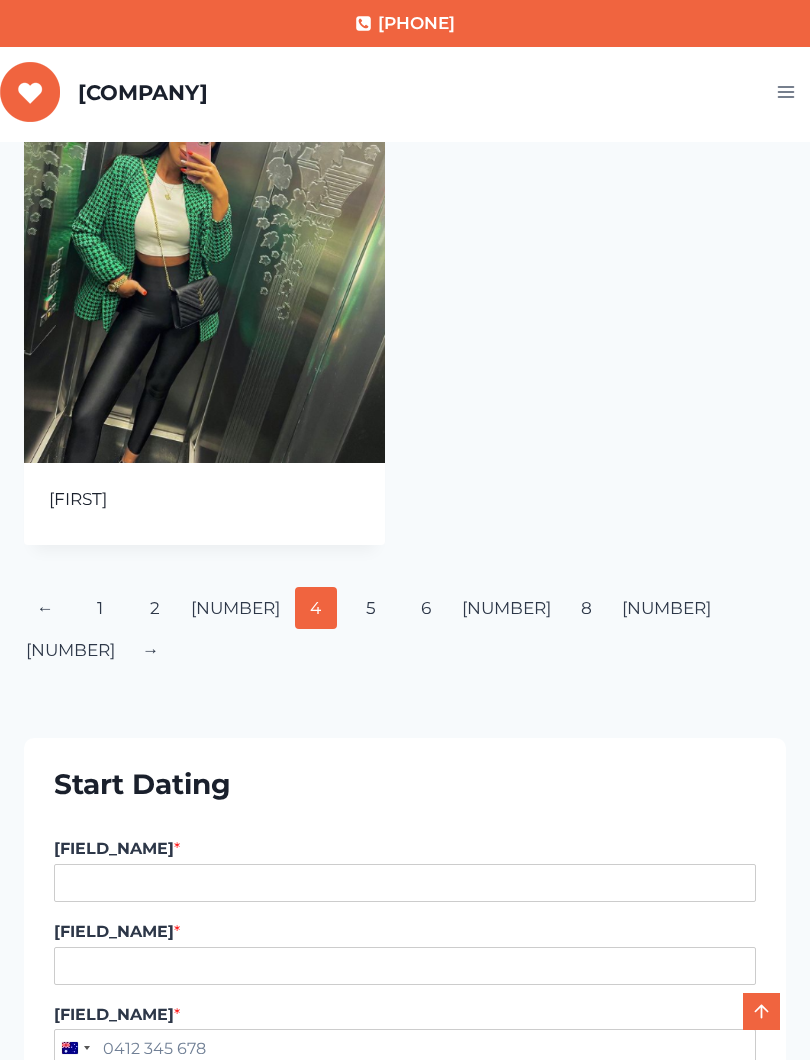 click on "5" at bounding box center [371, 608] 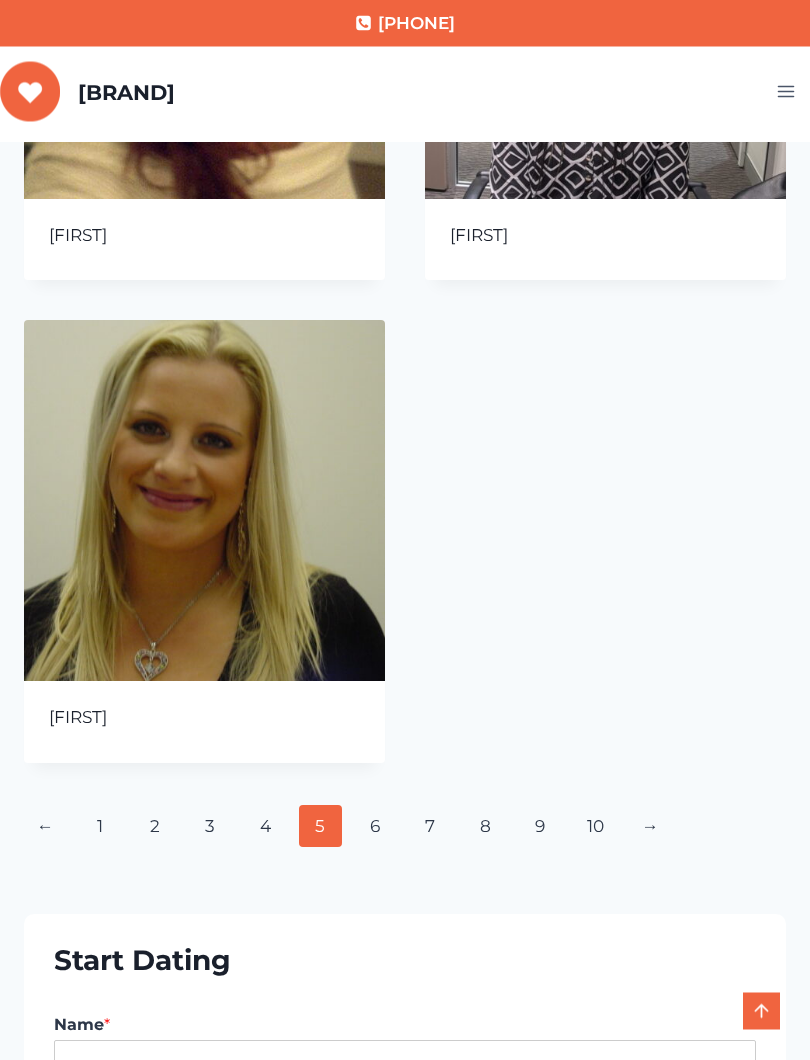 scroll, scrollTop: 1890, scrollLeft: 0, axis: vertical 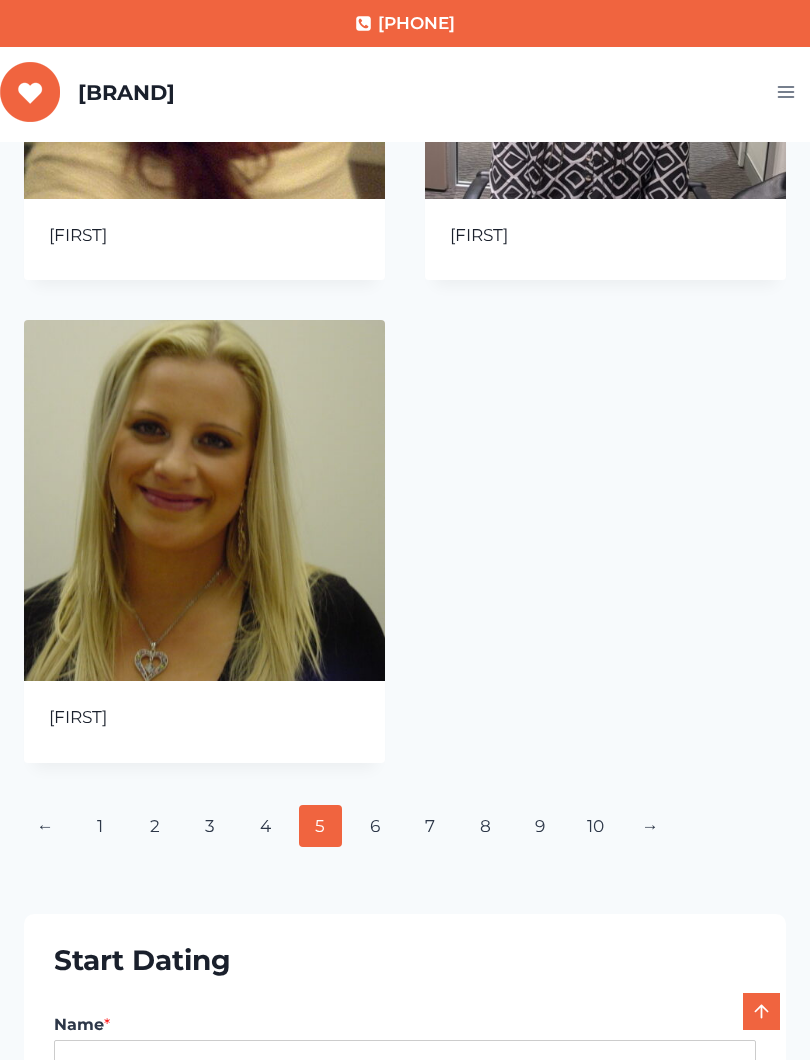 click on "6" at bounding box center (375, 826) 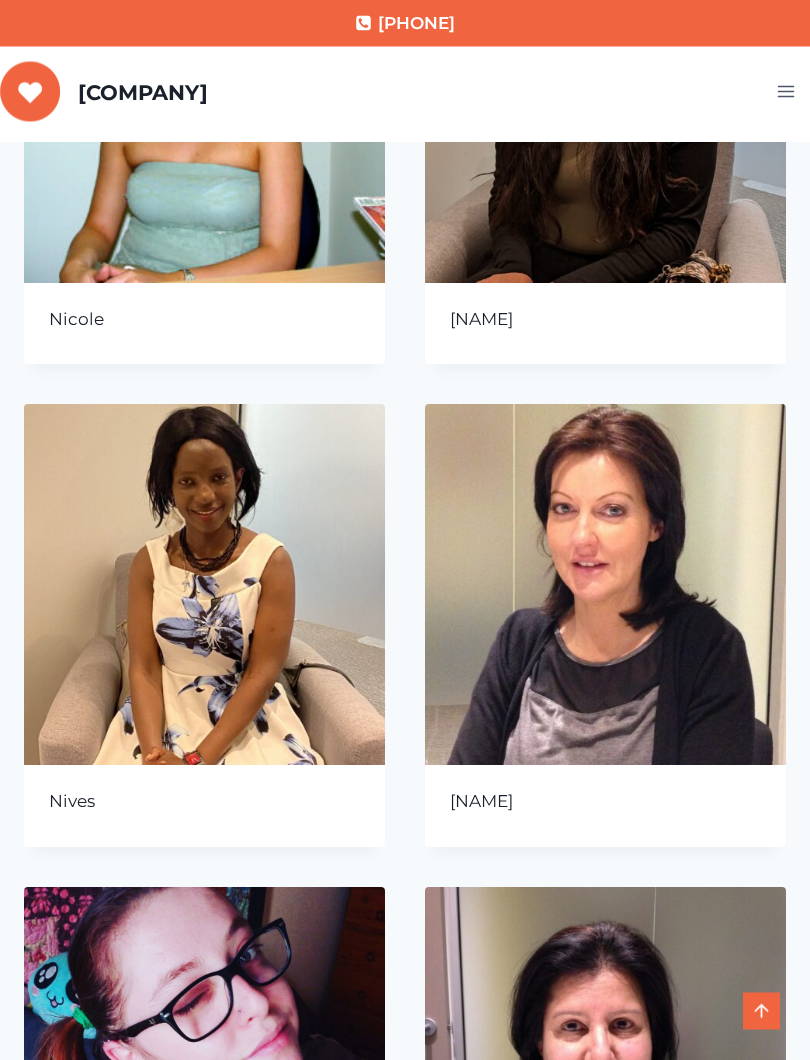 scroll, scrollTop: 861, scrollLeft: 0, axis: vertical 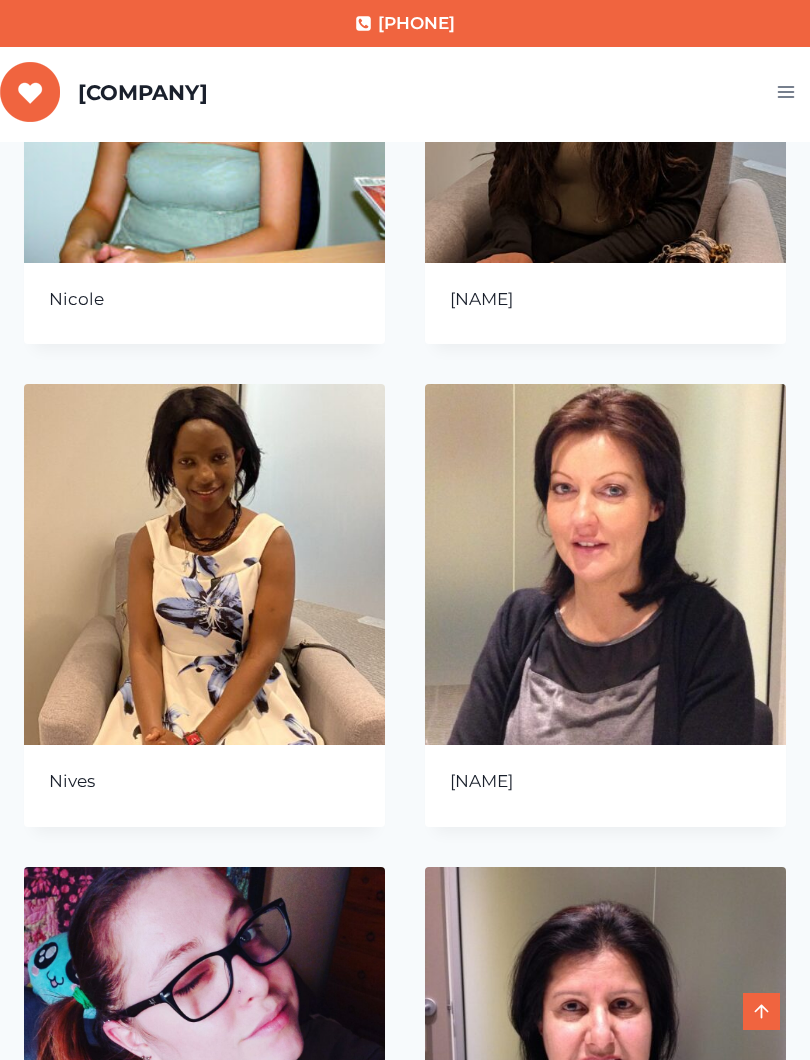 click at bounding box center [605, 564] 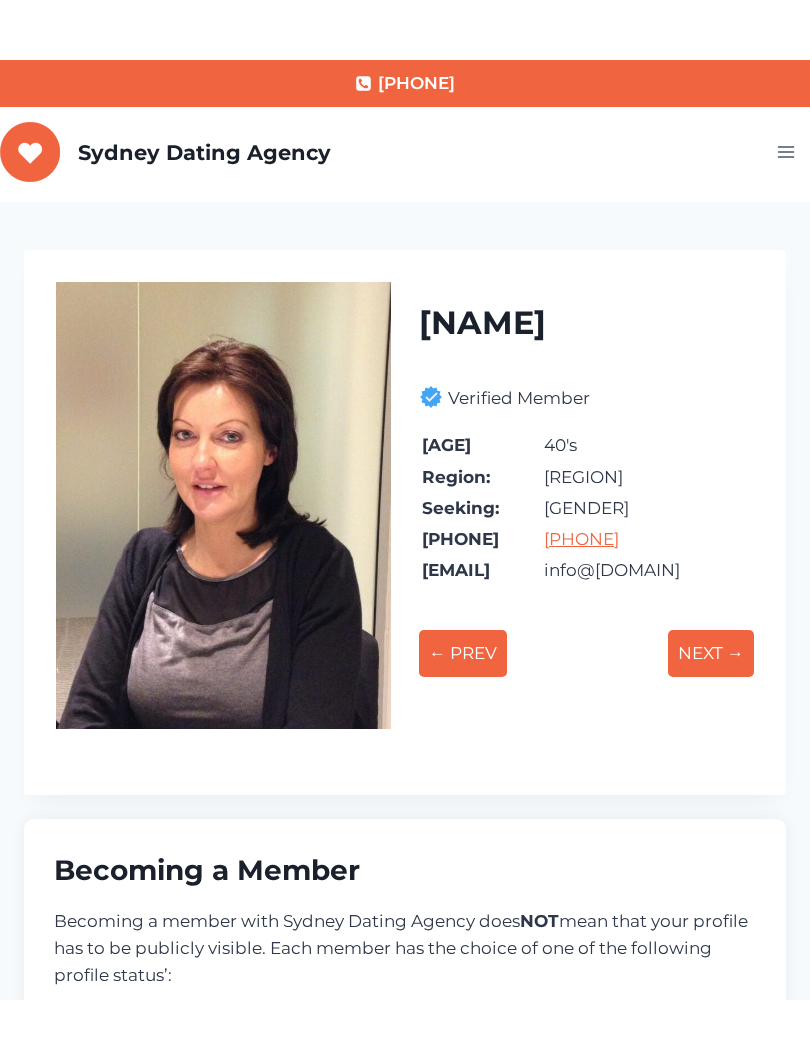 scroll, scrollTop: 0, scrollLeft: 0, axis: both 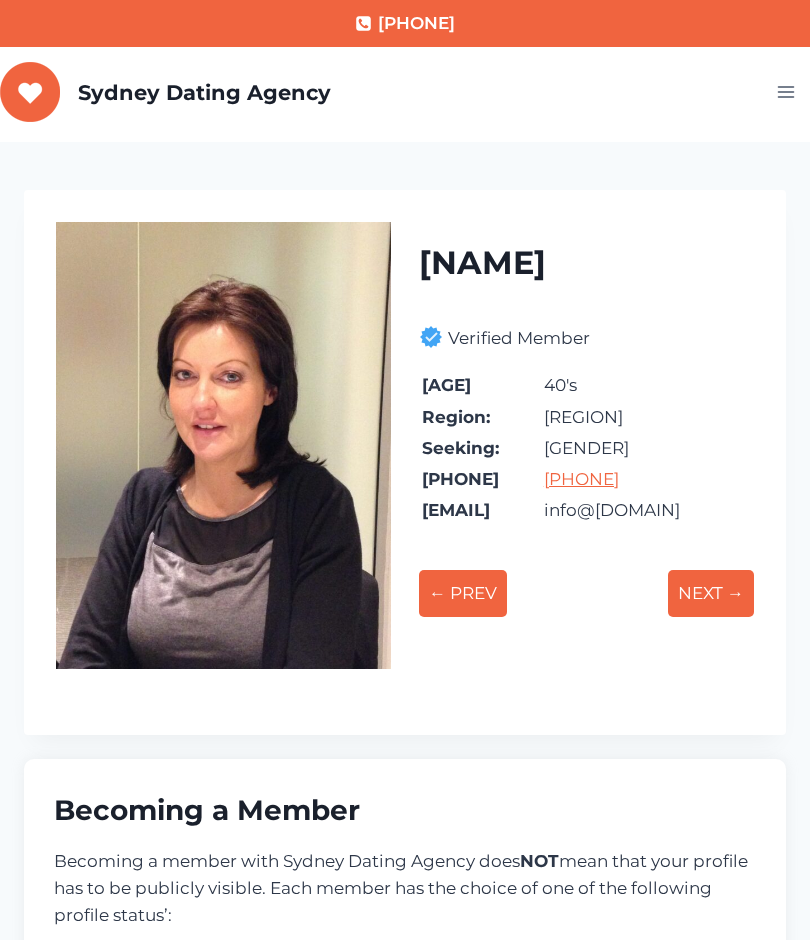 click at bounding box center [223, 454] 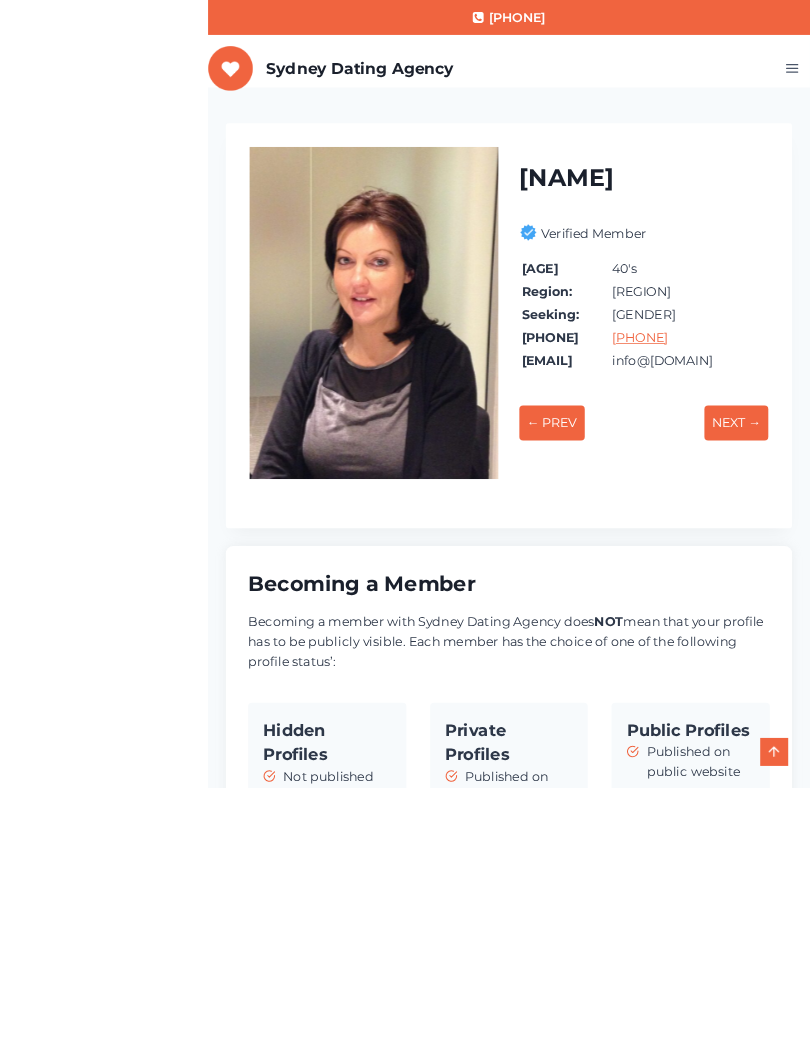 scroll, scrollTop: 176, scrollLeft: 0, axis: vertical 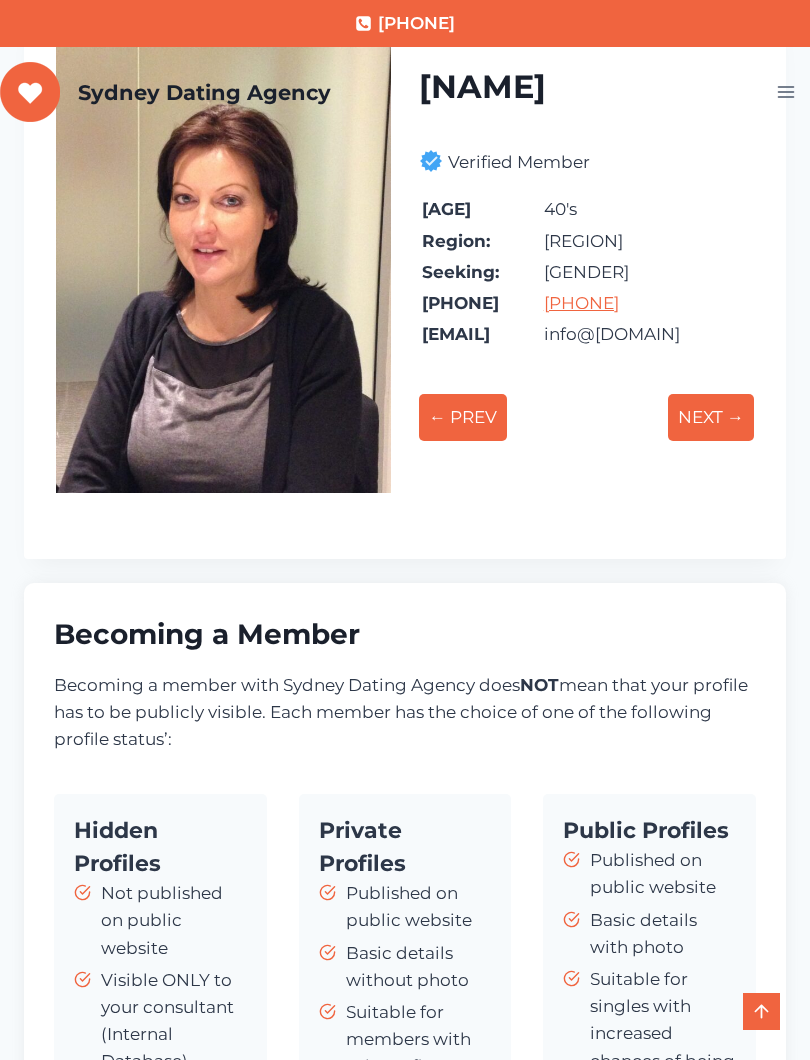 click on "NEXT →" at bounding box center [711, 417] 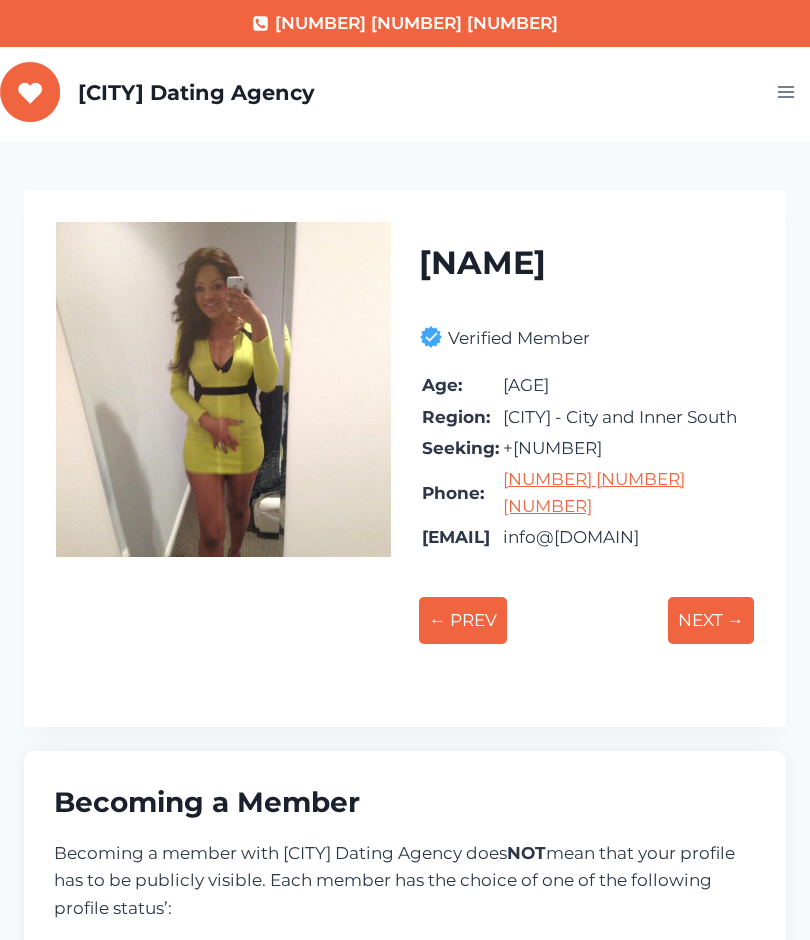 scroll, scrollTop: 0, scrollLeft: 0, axis: both 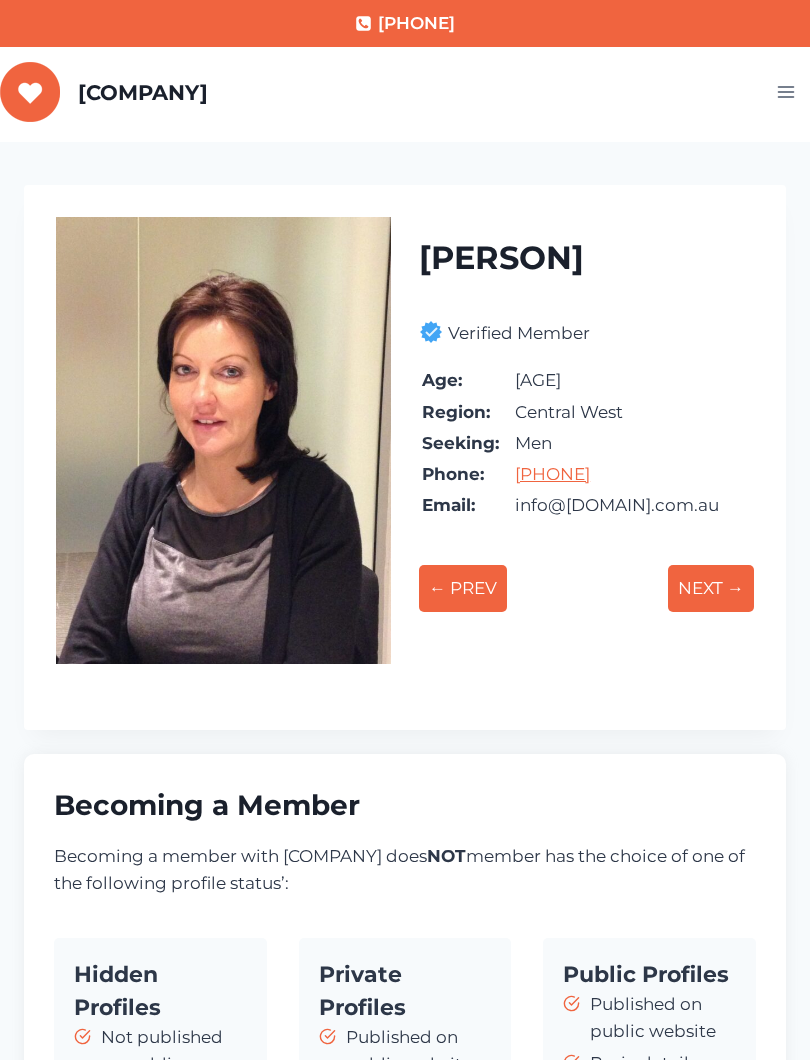 click at bounding box center (433, 332) 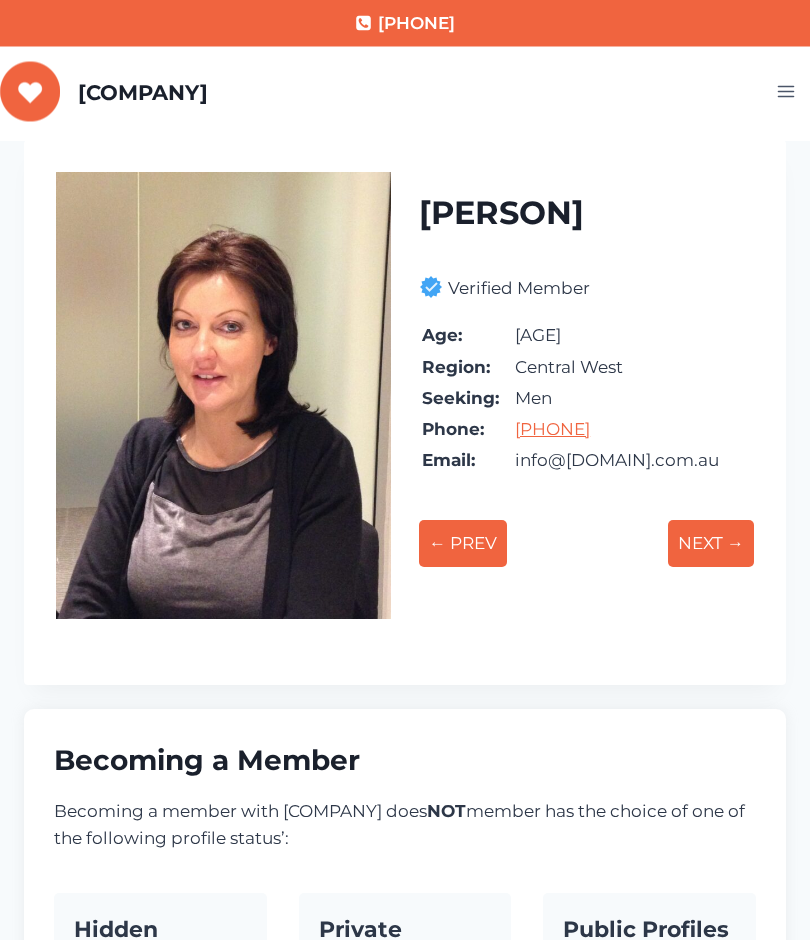 scroll, scrollTop: 0, scrollLeft: 0, axis: both 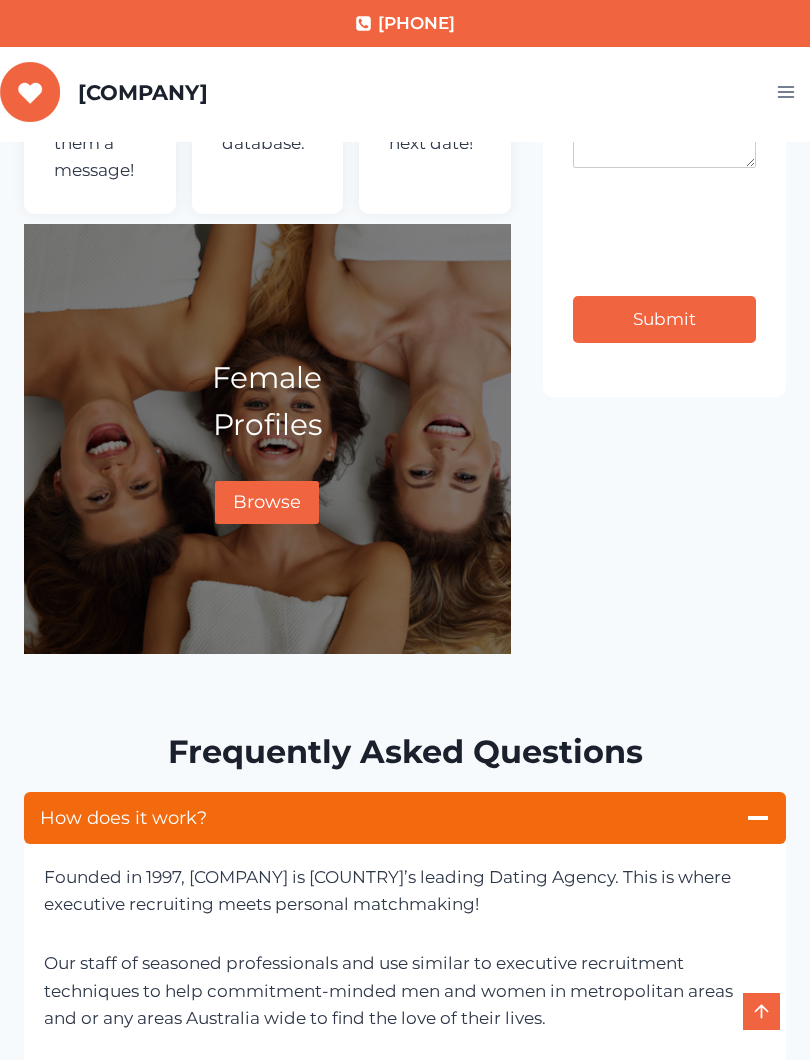 click on "Browse" at bounding box center (267, 502) 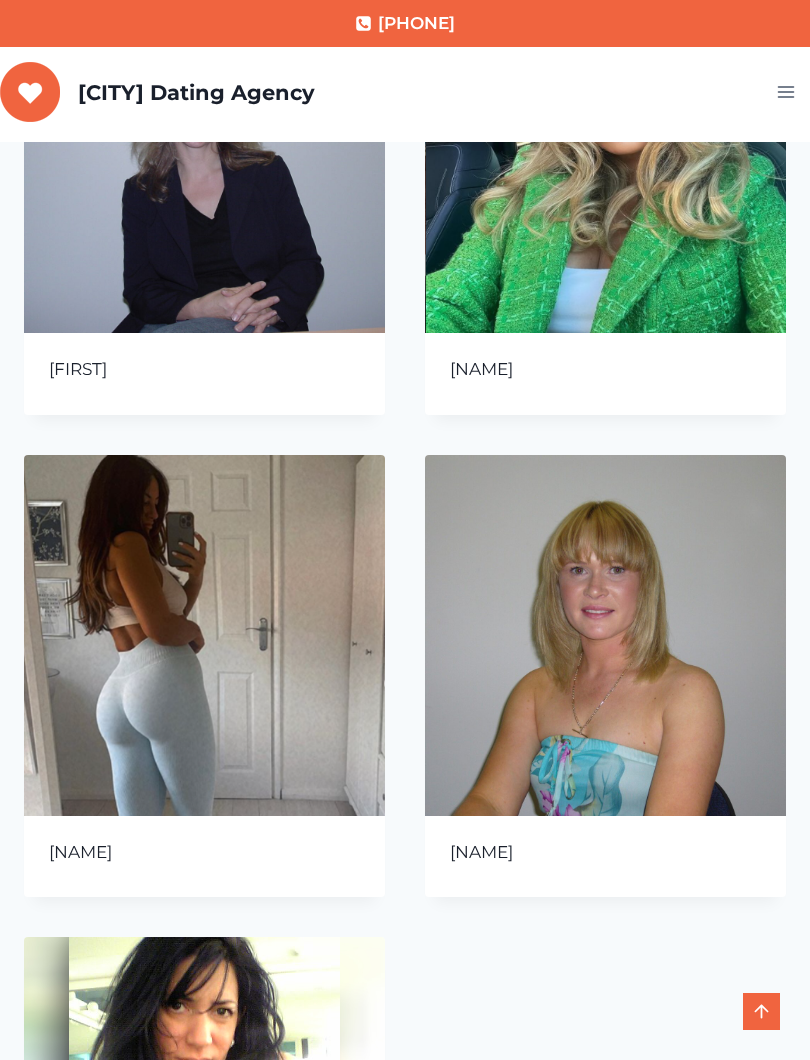 scroll, scrollTop: 1283, scrollLeft: 0, axis: vertical 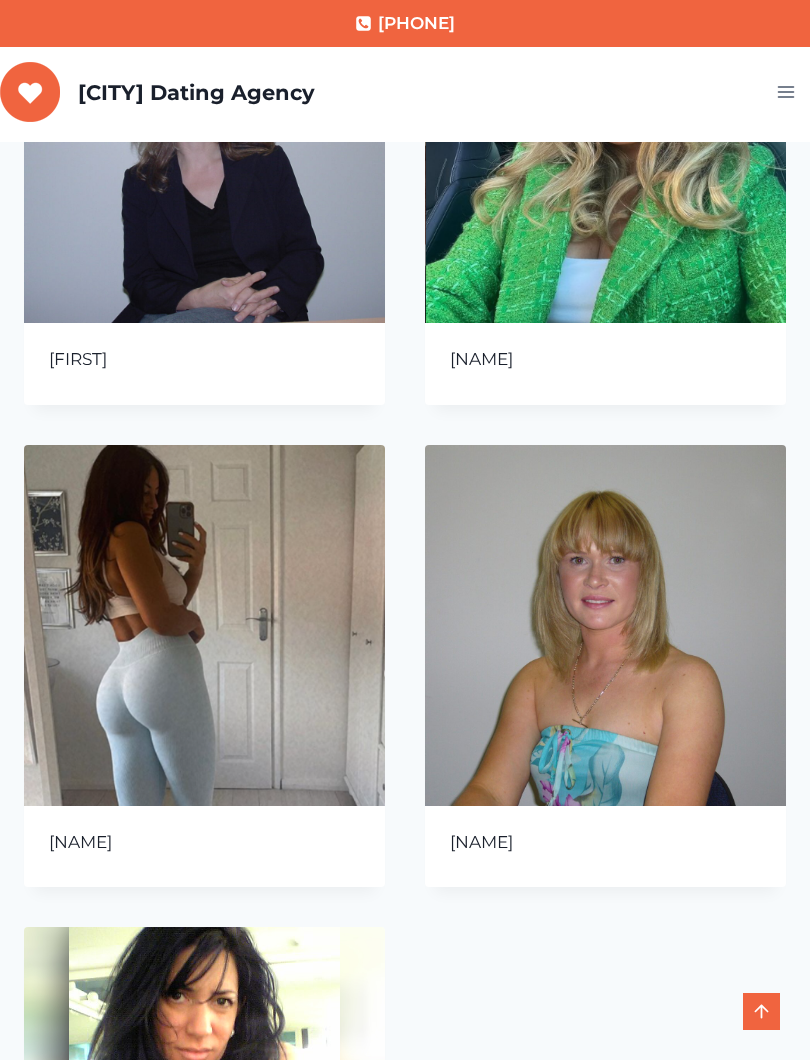 click at bounding box center (605, 625) 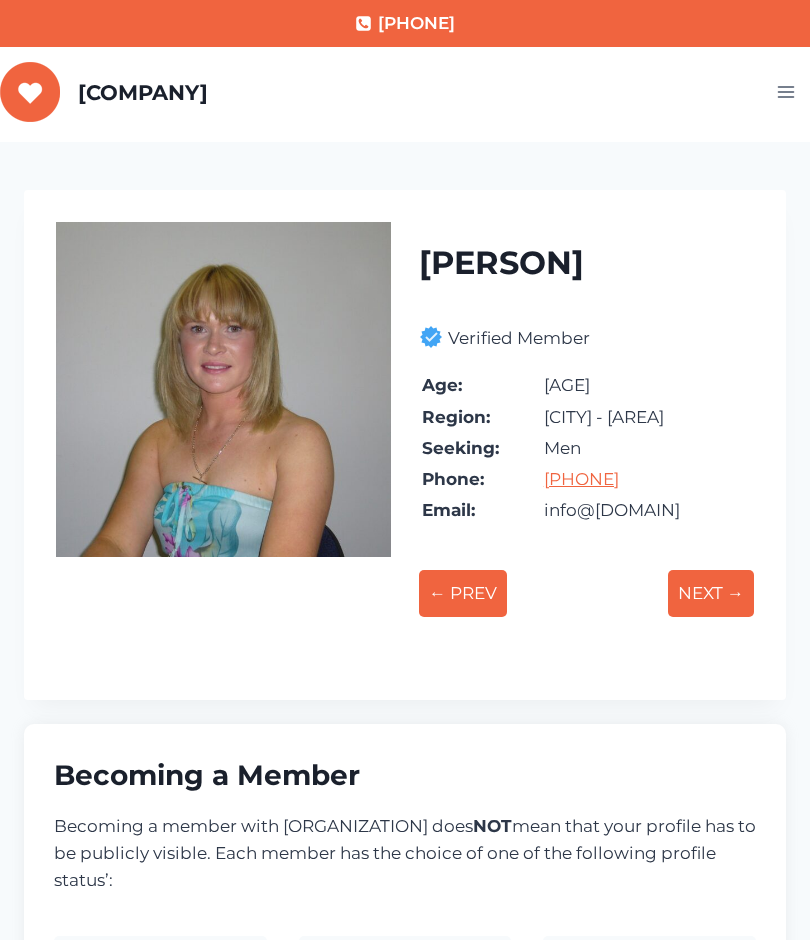 scroll, scrollTop: 0, scrollLeft: 0, axis: both 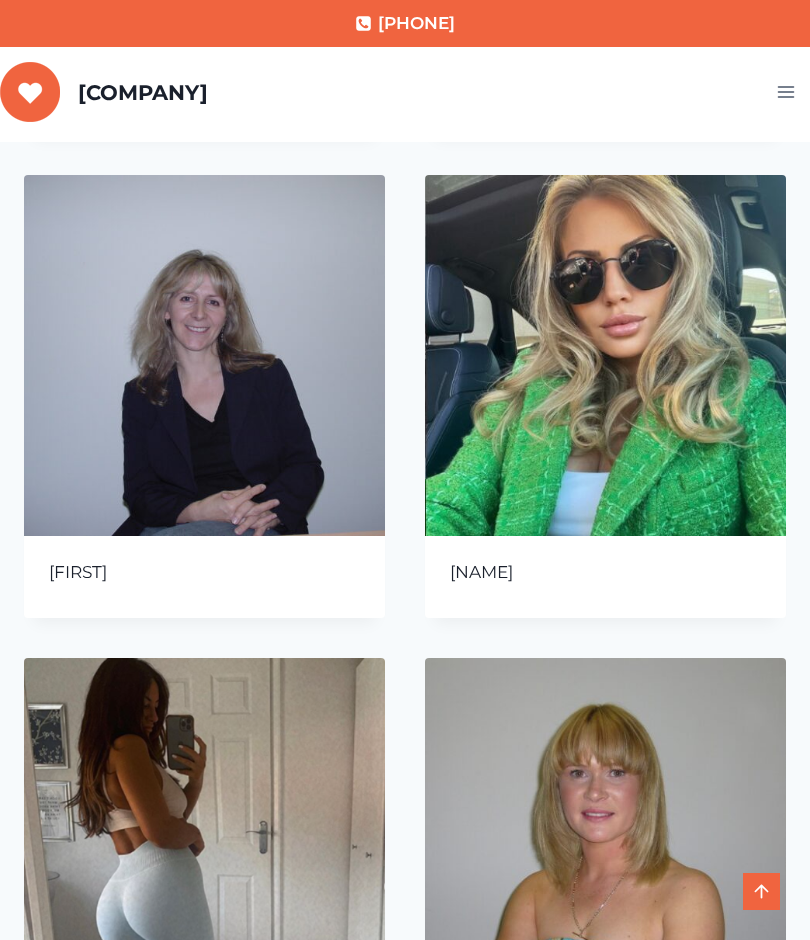 click at bounding box center [204, 355] 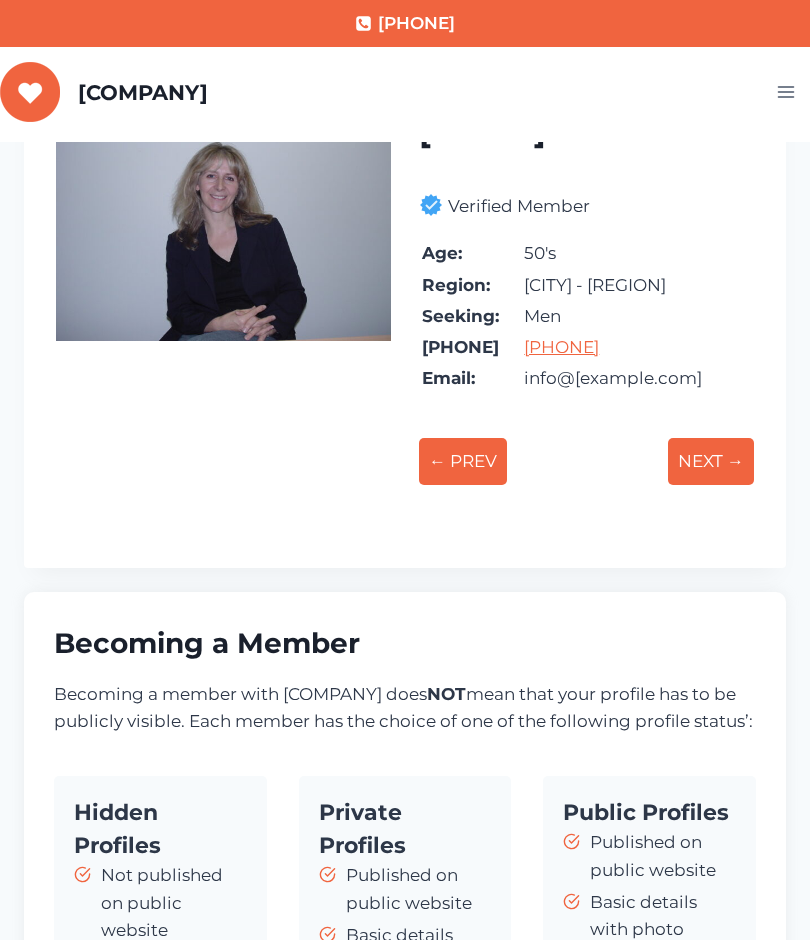 scroll, scrollTop: 0, scrollLeft: 0, axis: both 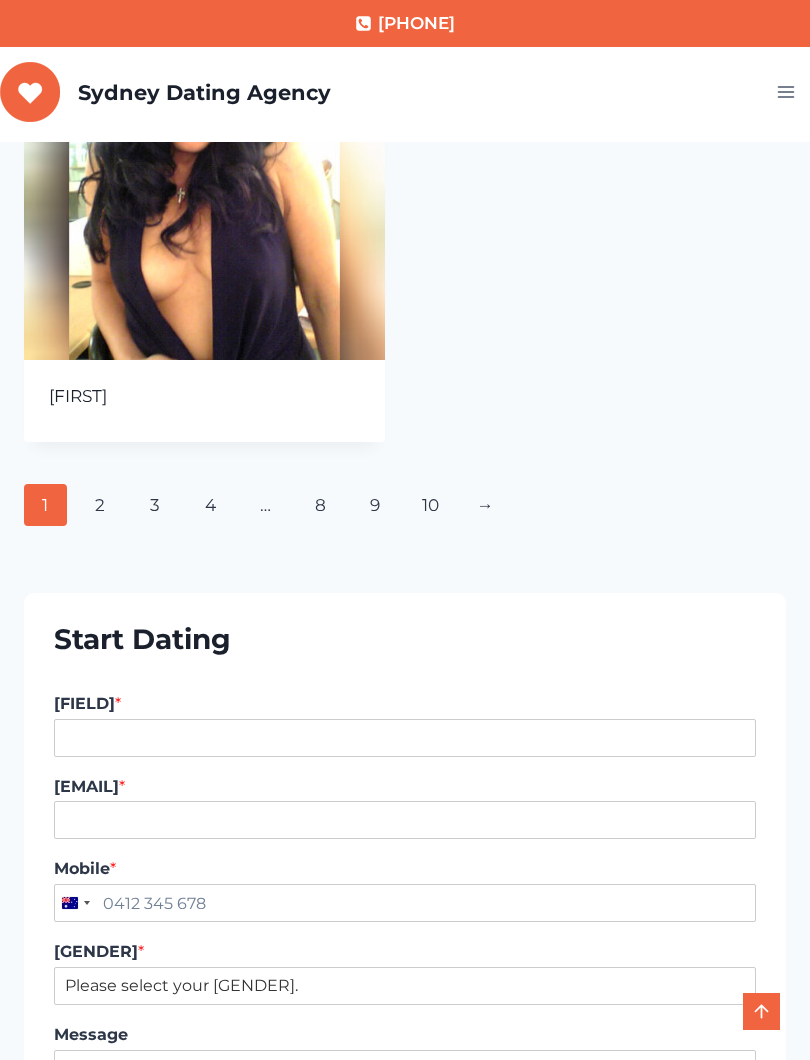 click on "4" at bounding box center [210, 505] 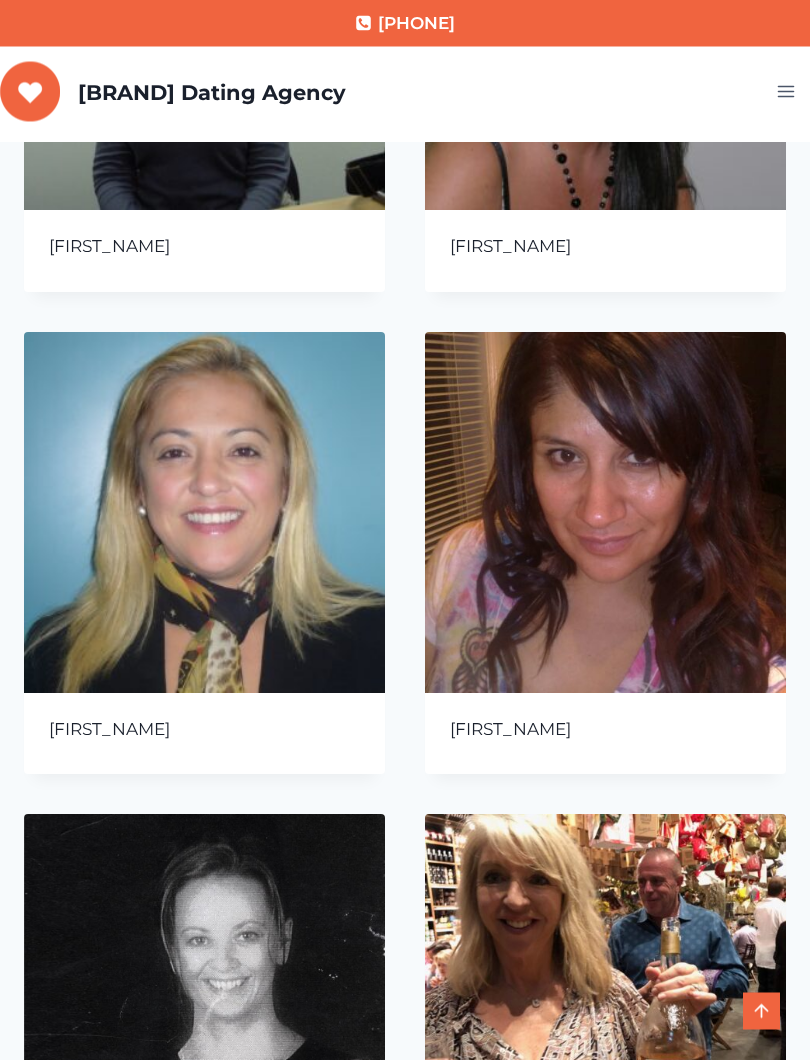 scroll, scrollTop: 437, scrollLeft: 0, axis: vertical 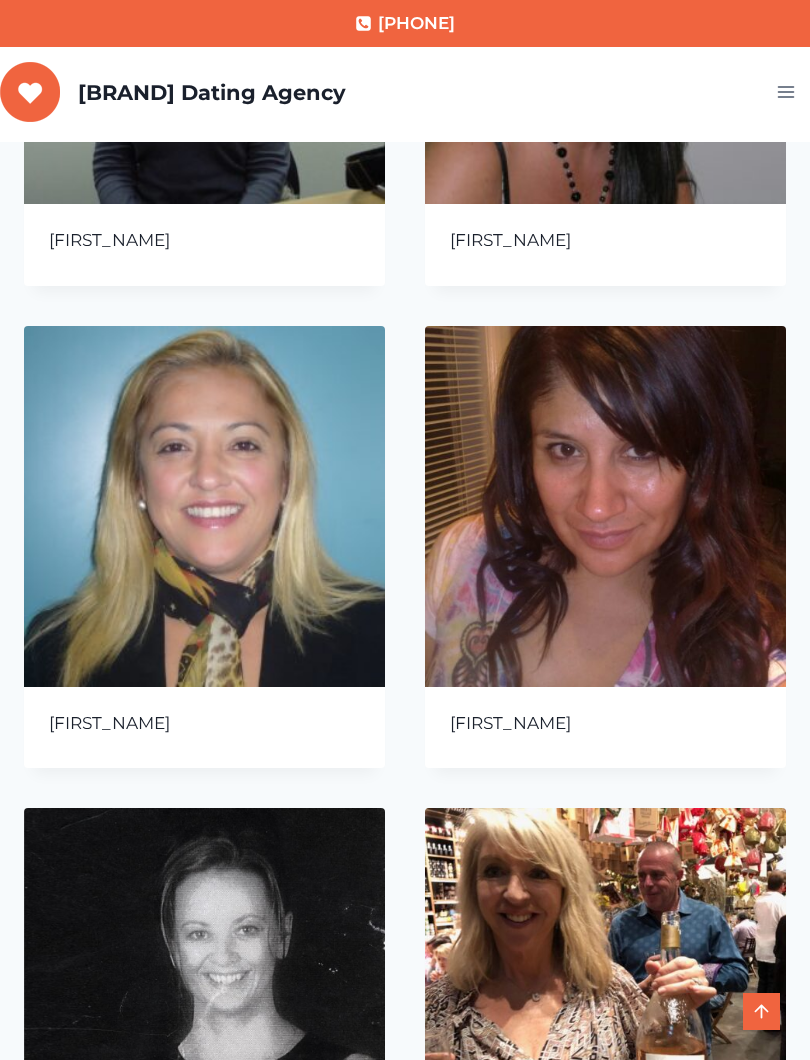 click at bounding box center (605, 506) 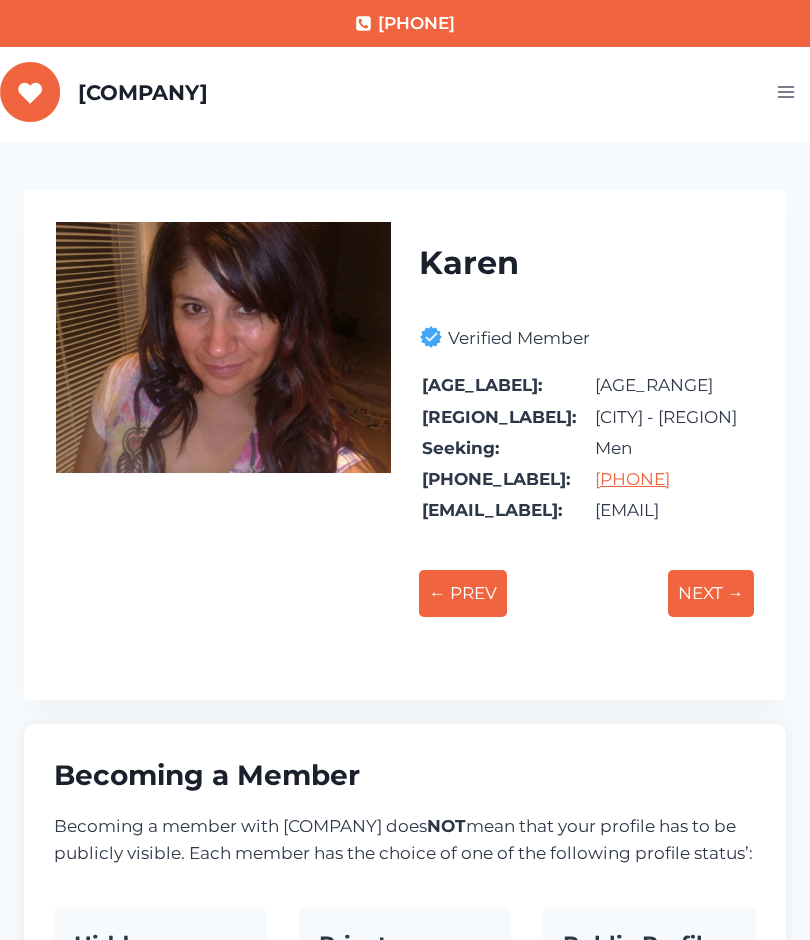 scroll, scrollTop: 0, scrollLeft: 0, axis: both 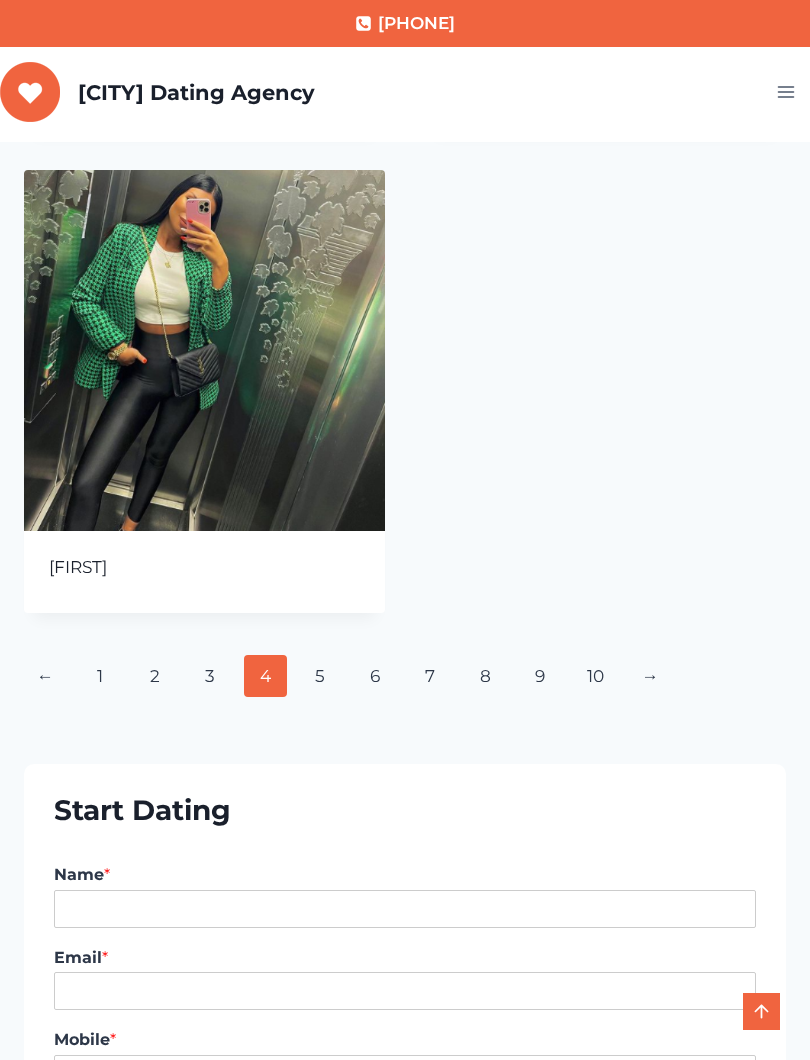 click on "5" at bounding box center [320, 676] 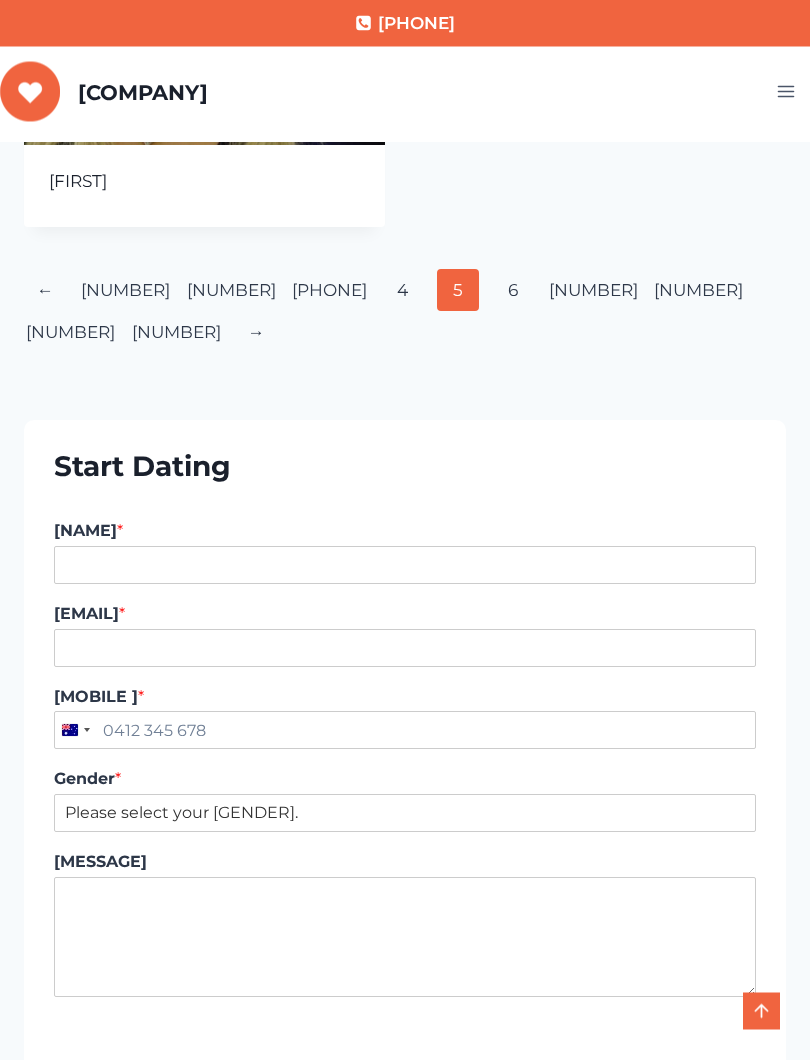 scroll, scrollTop: 2426, scrollLeft: 0, axis: vertical 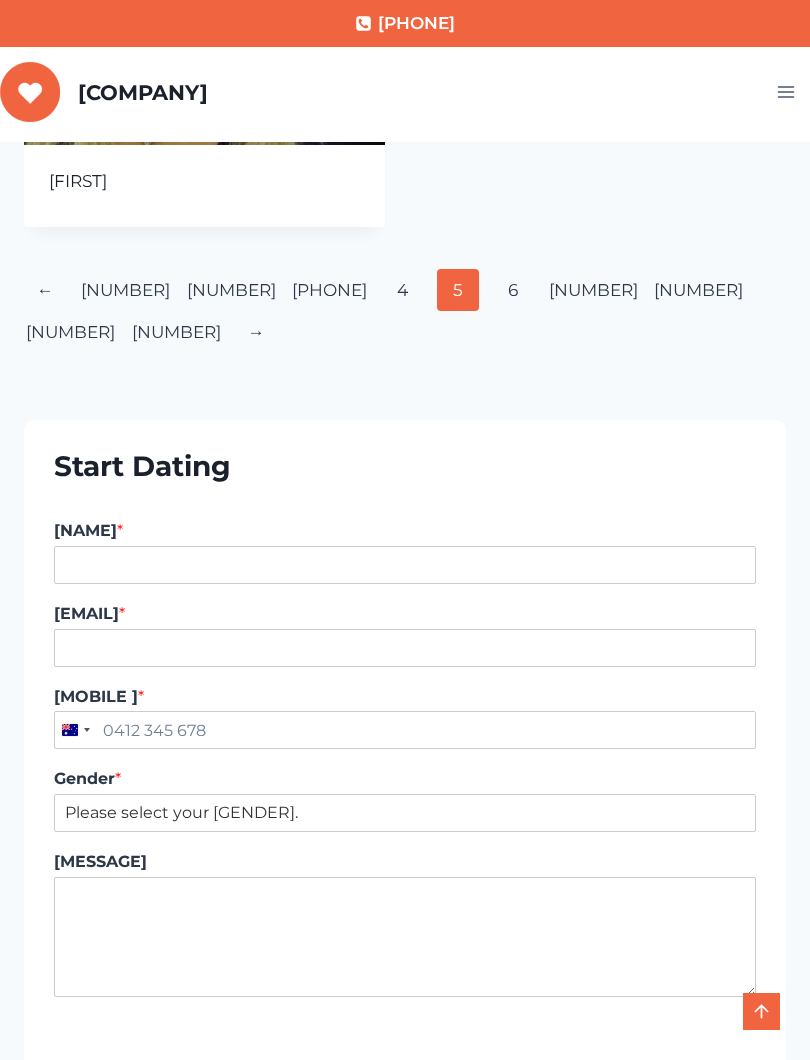 click on "6" at bounding box center [513, 290] 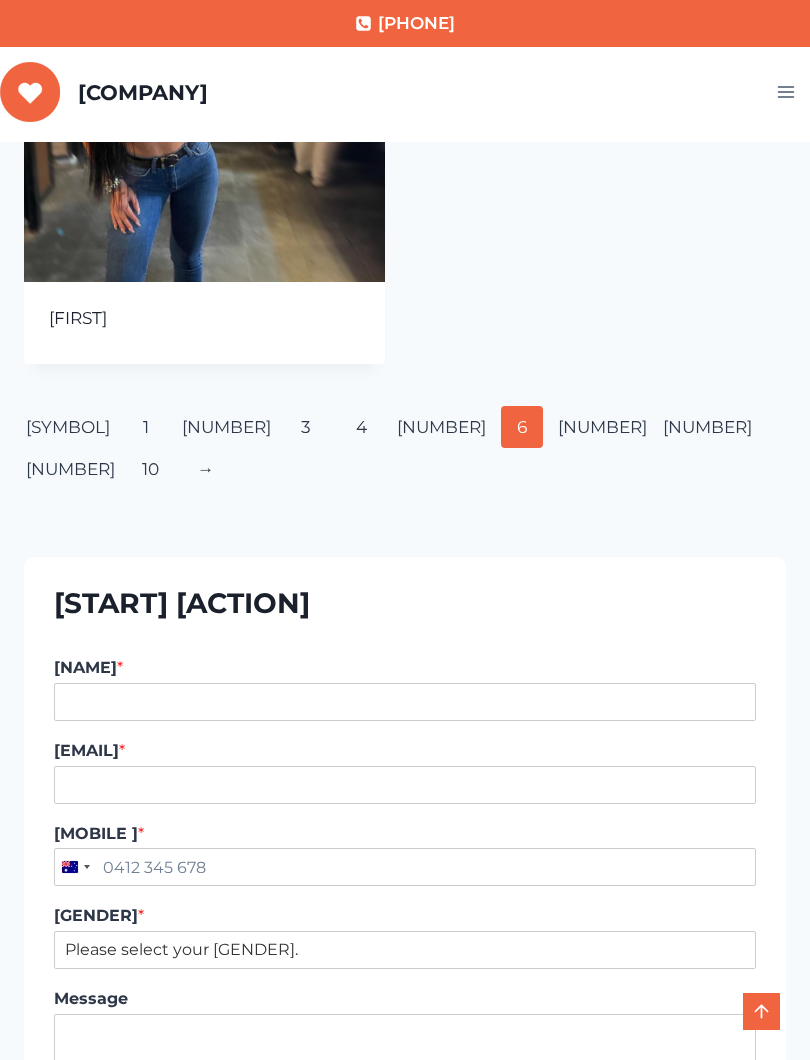 scroll, scrollTop: 2325, scrollLeft: 0, axis: vertical 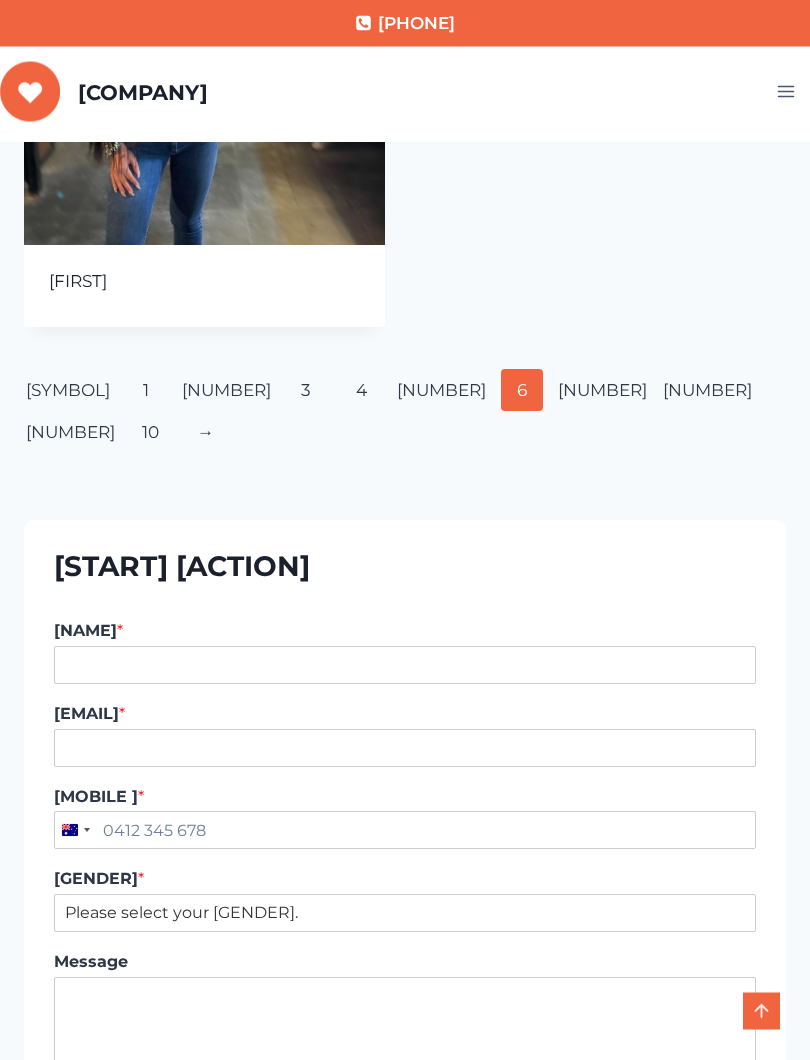 click on "[NUMBER]" at bounding box center [602, 391] 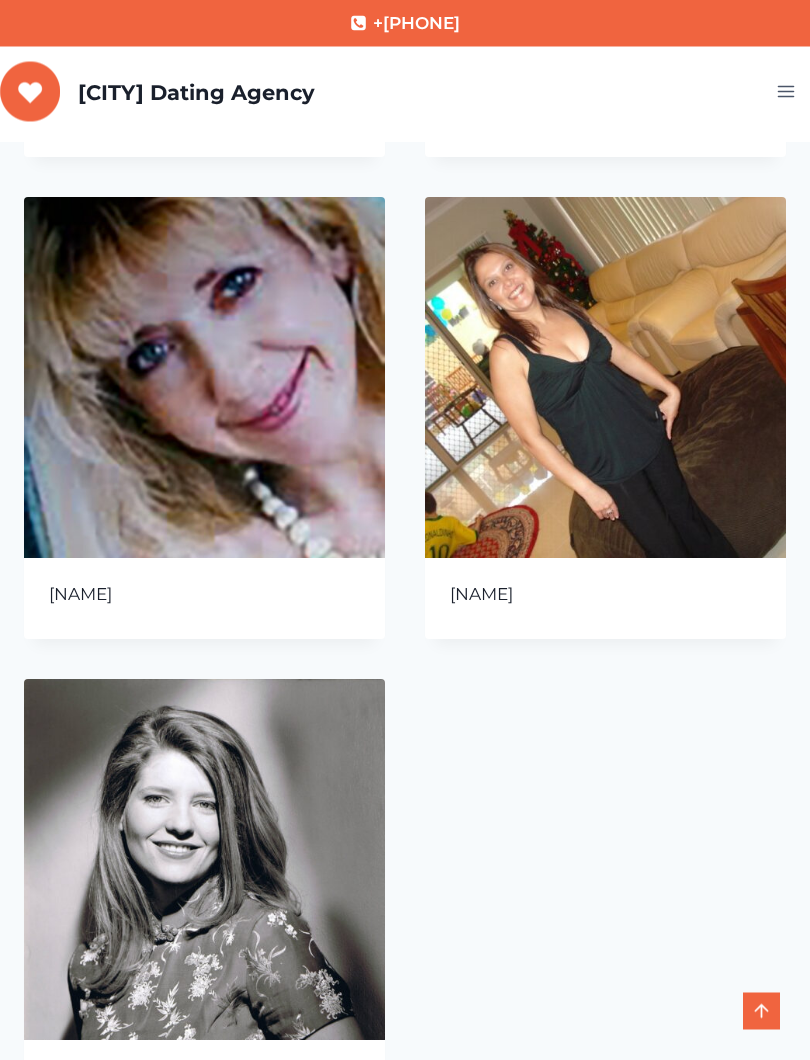 scroll, scrollTop: 1531, scrollLeft: 0, axis: vertical 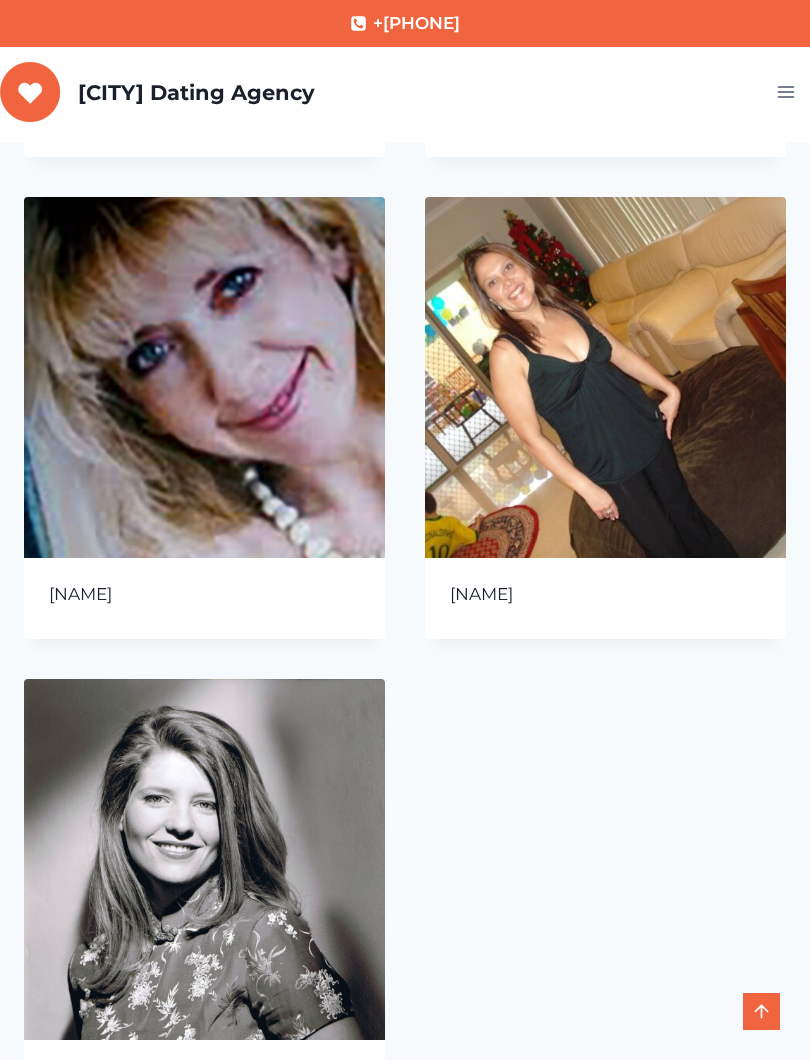 click at bounding box center [605, 377] 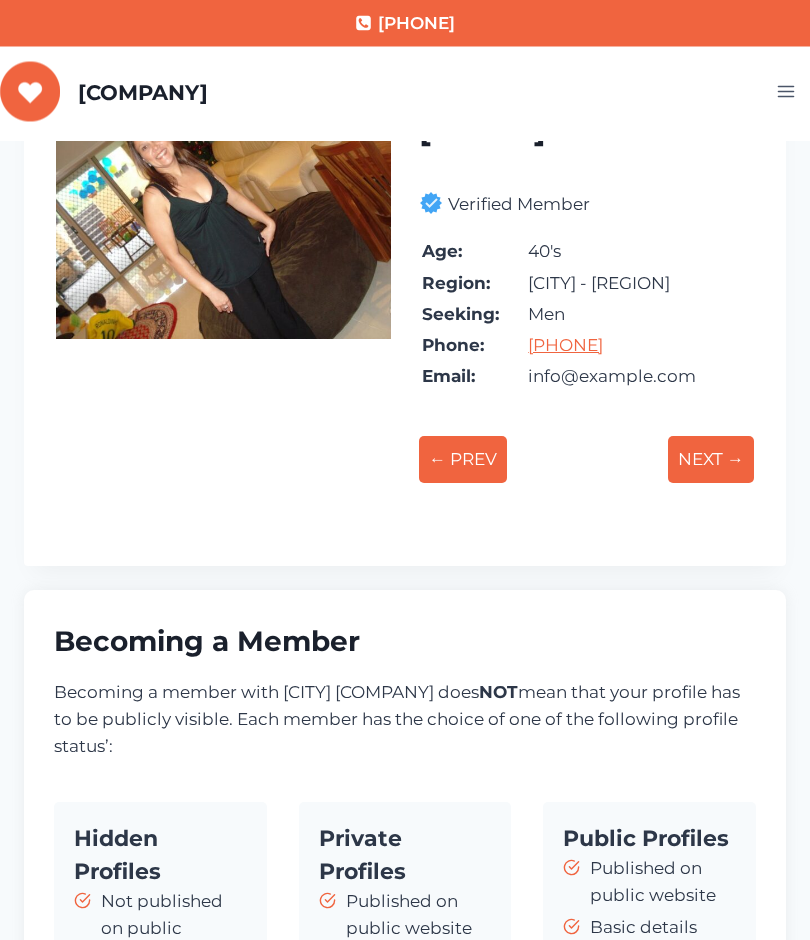 scroll, scrollTop: 0, scrollLeft: 0, axis: both 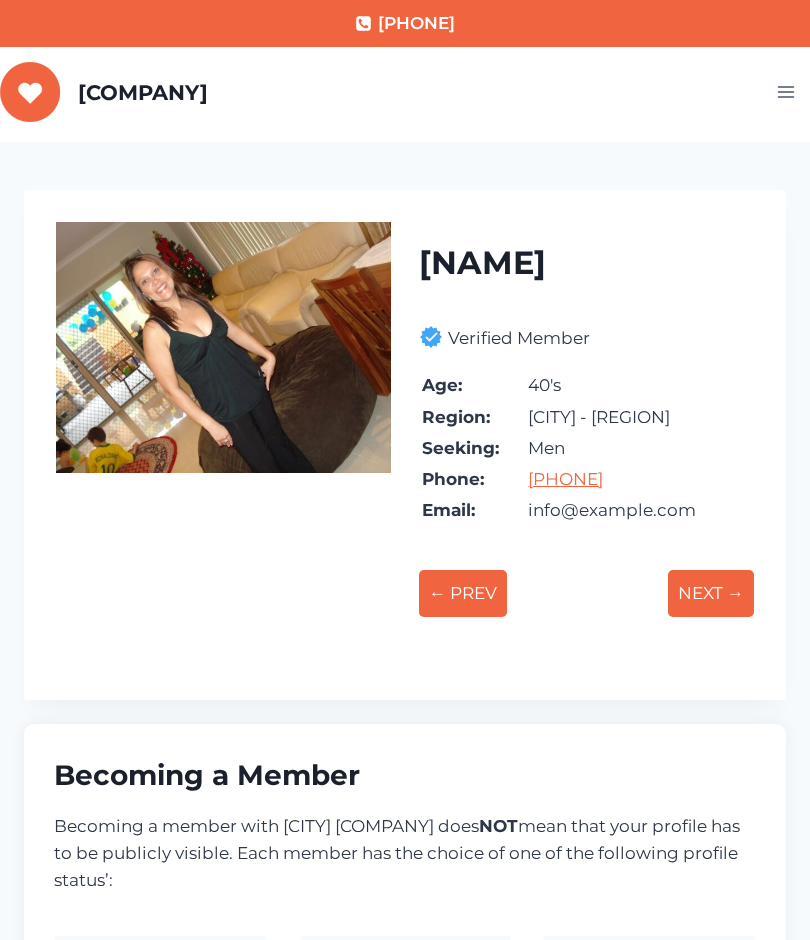 click on "← PREV" at bounding box center [463, 593] 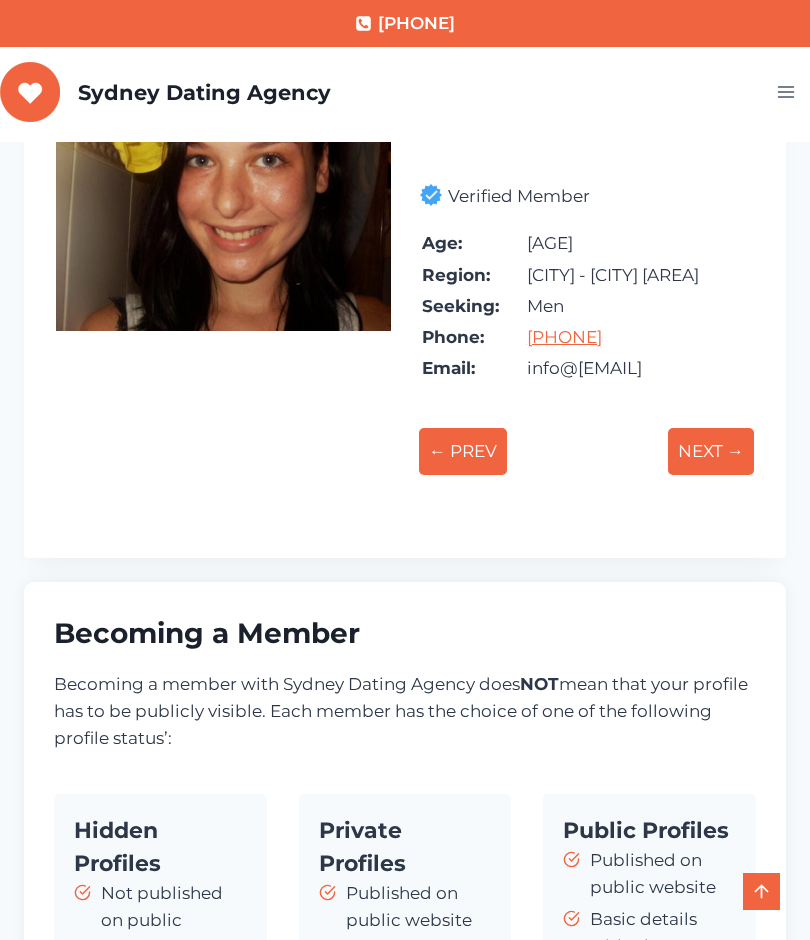 scroll, scrollTop: 0, scrollLeft: 0, axis: both 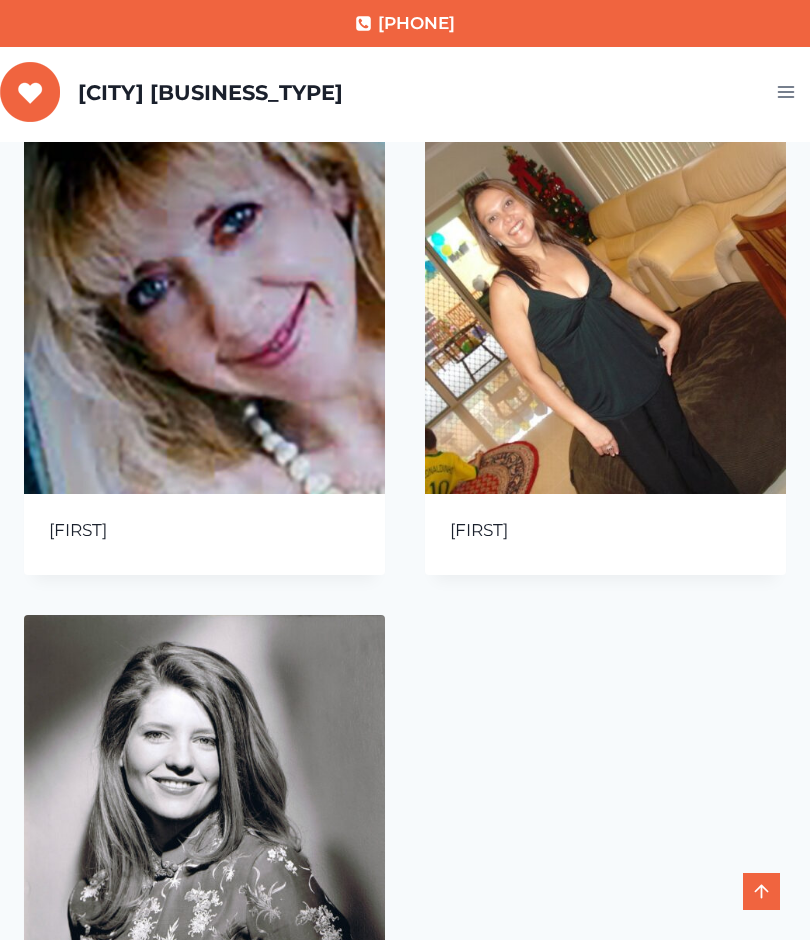 click at bounding box center [204, 313] 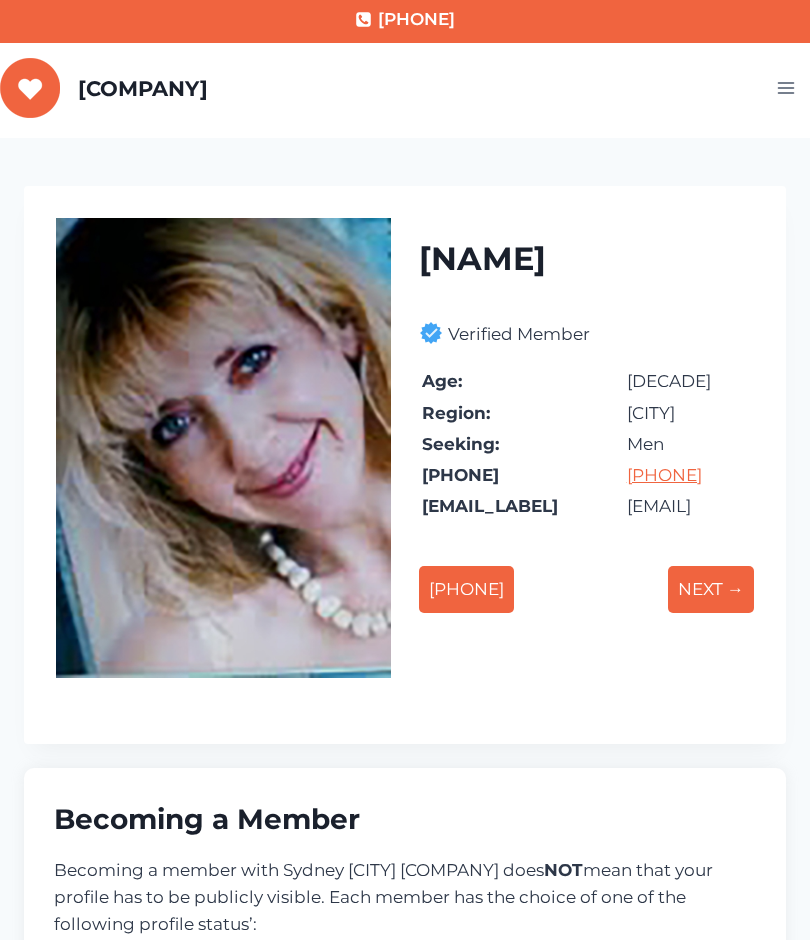 scroll, scrollTop: 0, scrollLeft: 0, axis: both 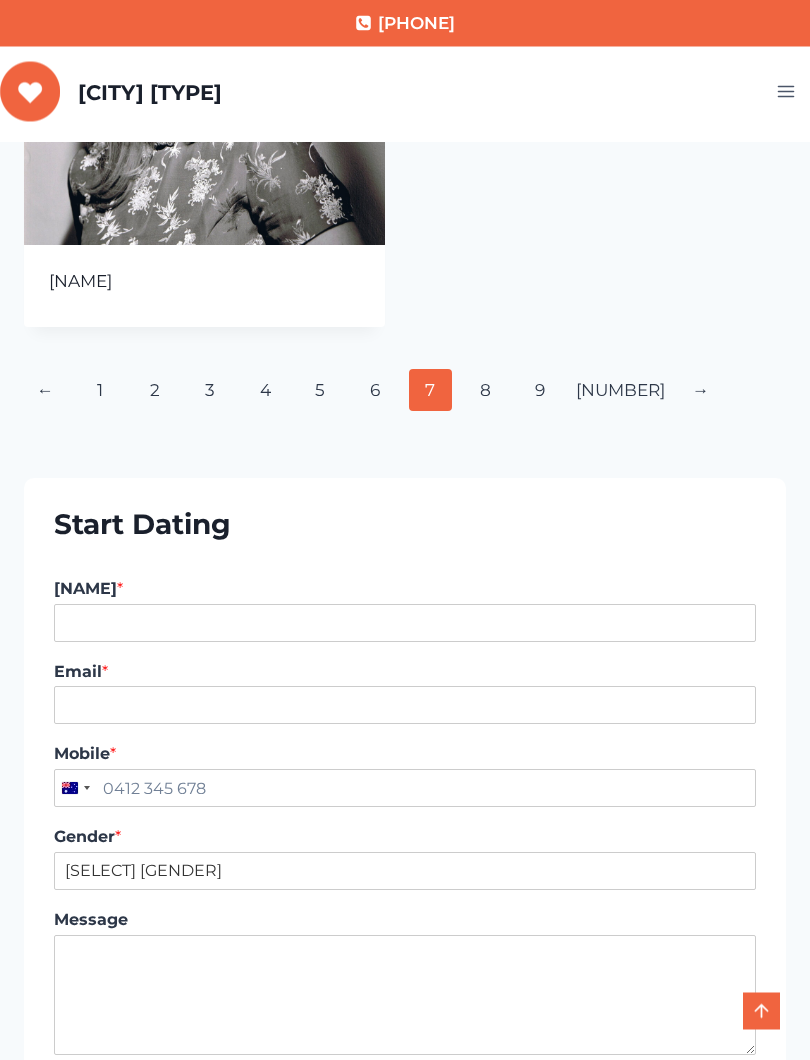 click on "8" at bounding box center (485, 391) 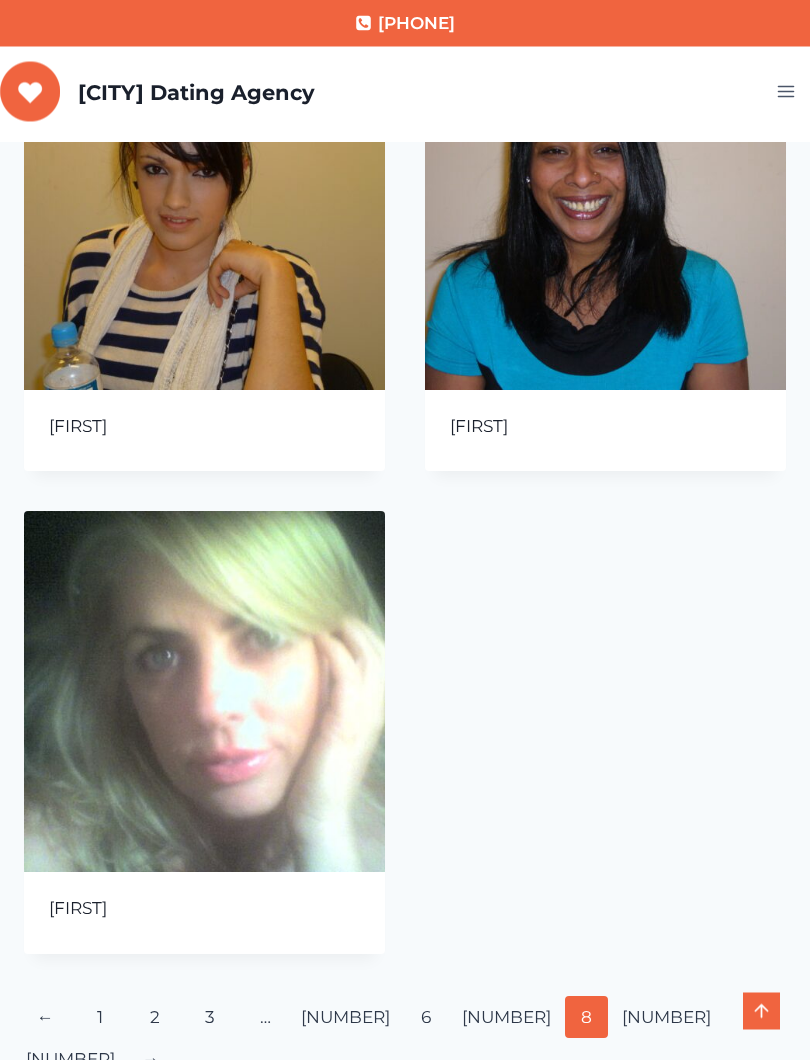 scroll, scrollTop: 1700, scrollLeft: 0, axis: vertical 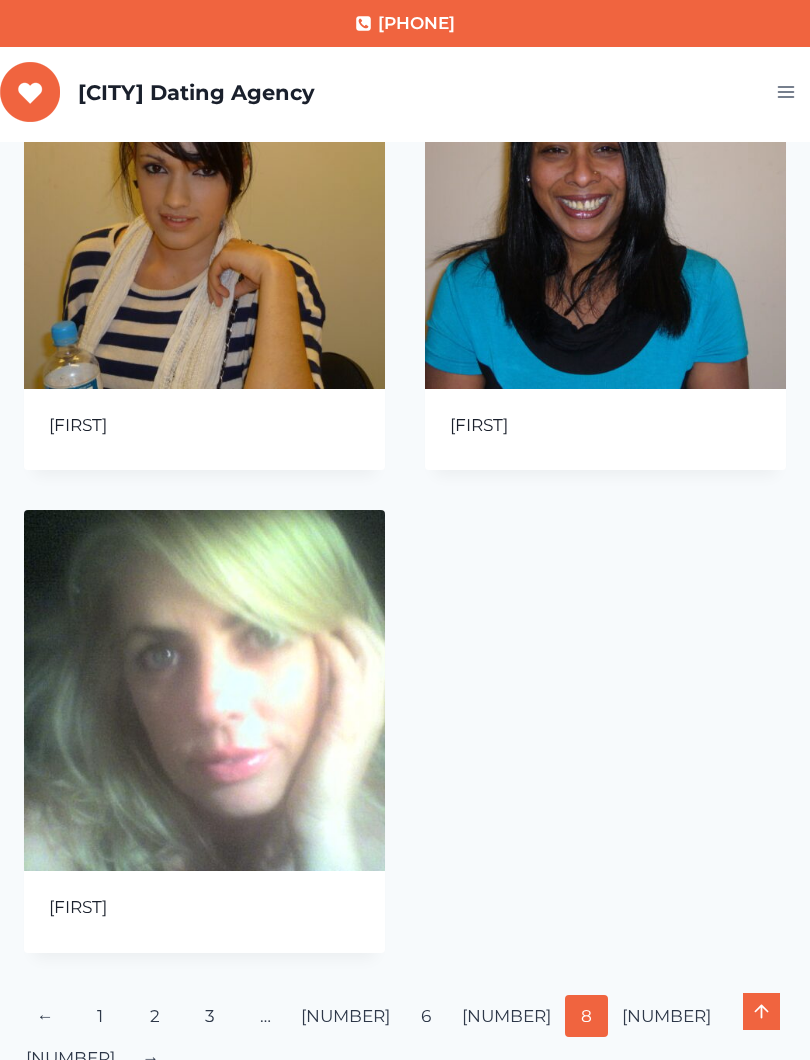click at bounding box center (204, 690) 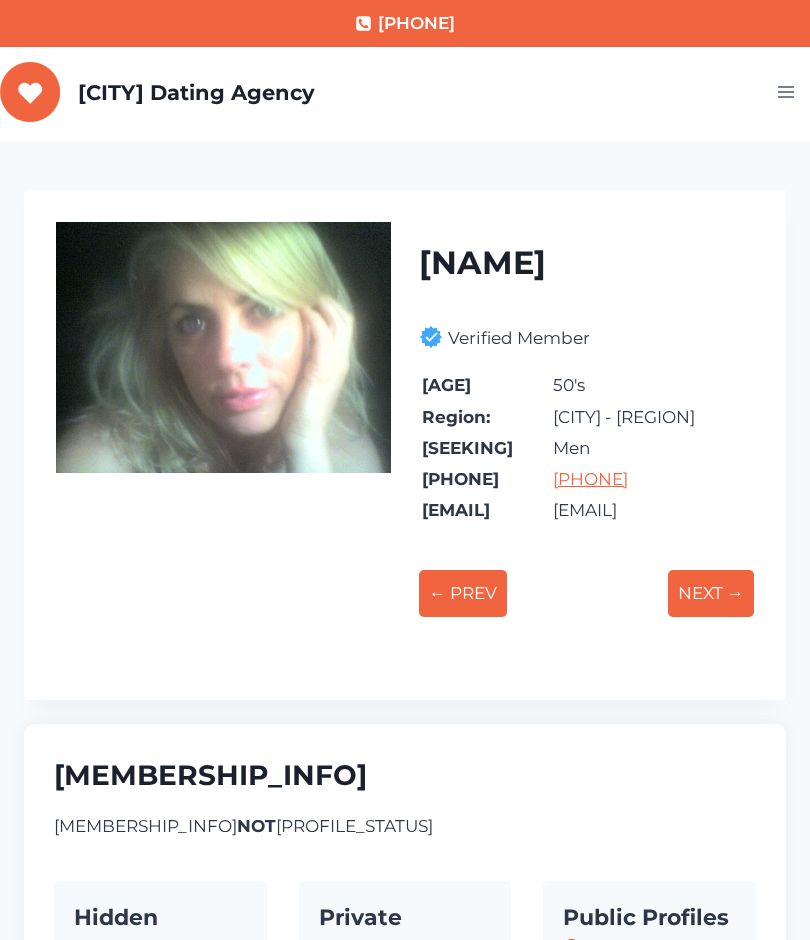 scroll, scrollTop: 0, scrollLeft: 0, axis: both 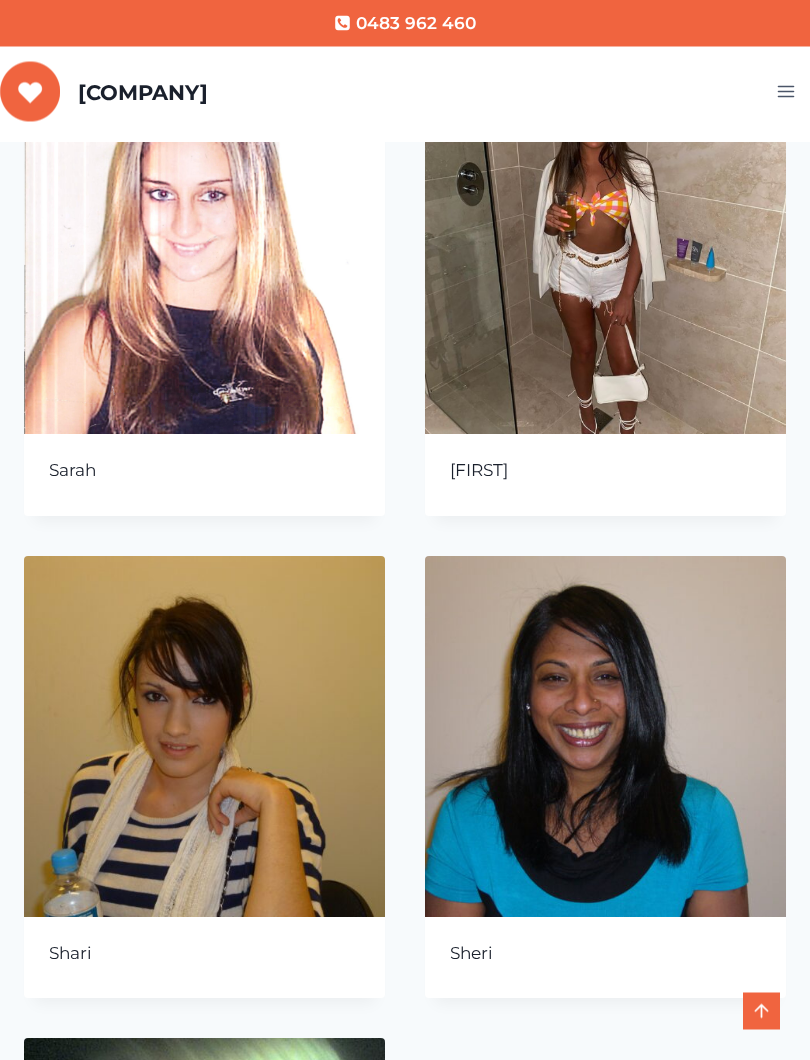click at bounding box center (605, 737) 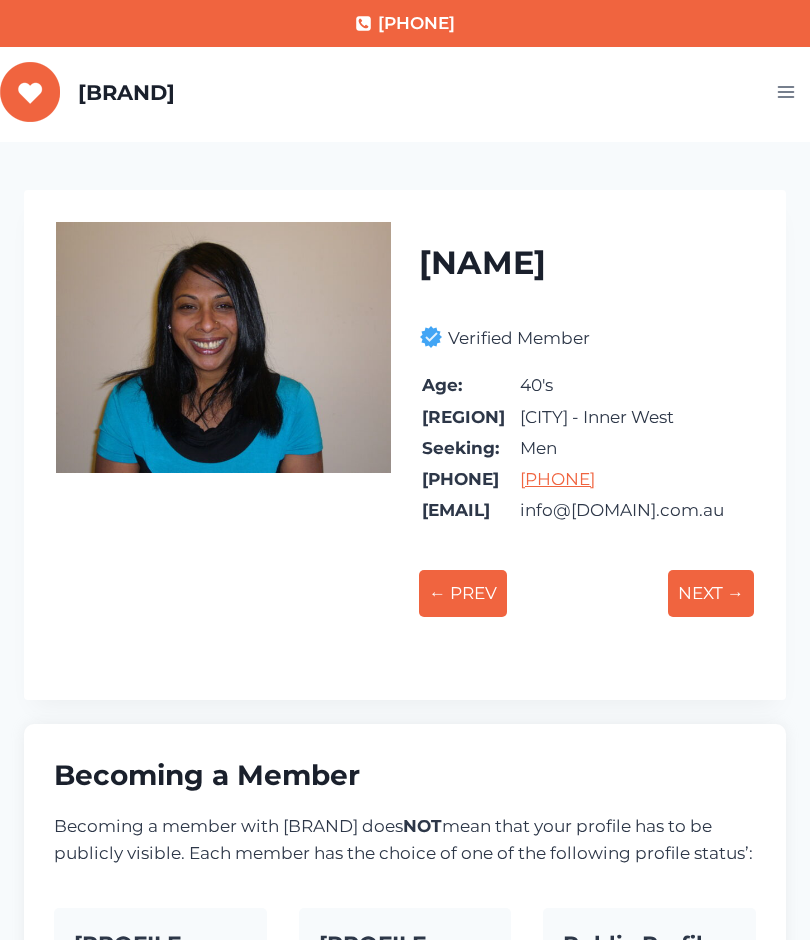 scroll, scrollTop: 0, scrollLeft: 0, axis: both 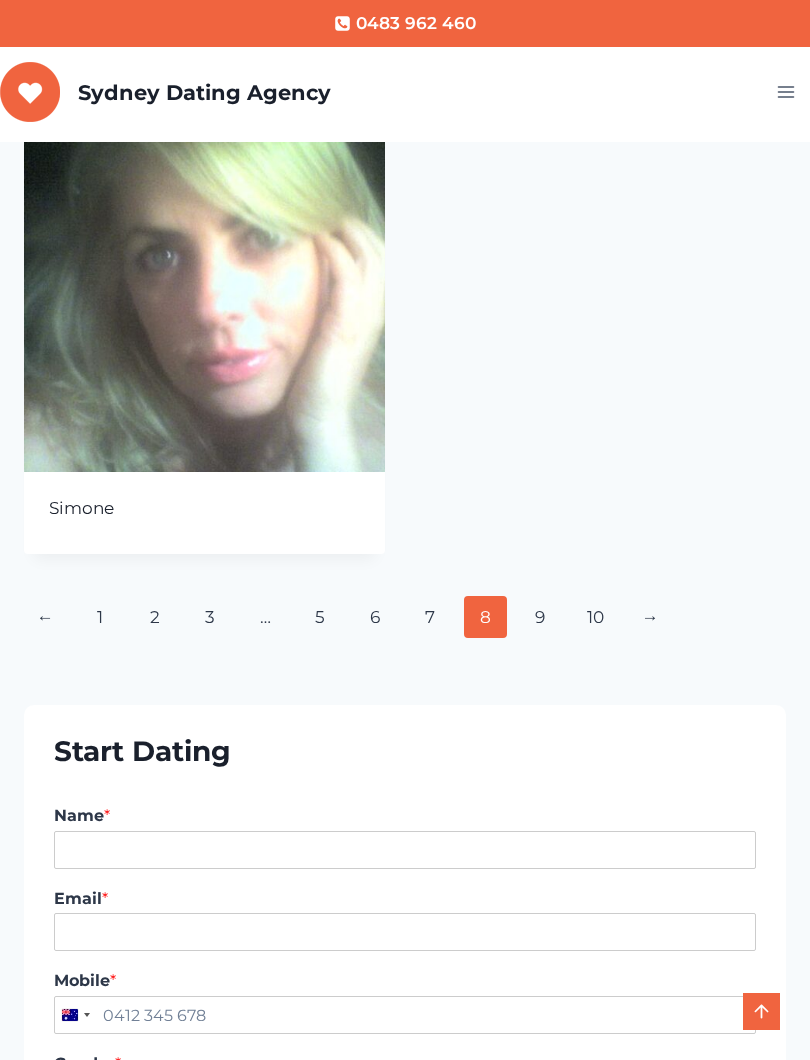 click on "9" at bounding box center [540, 617] 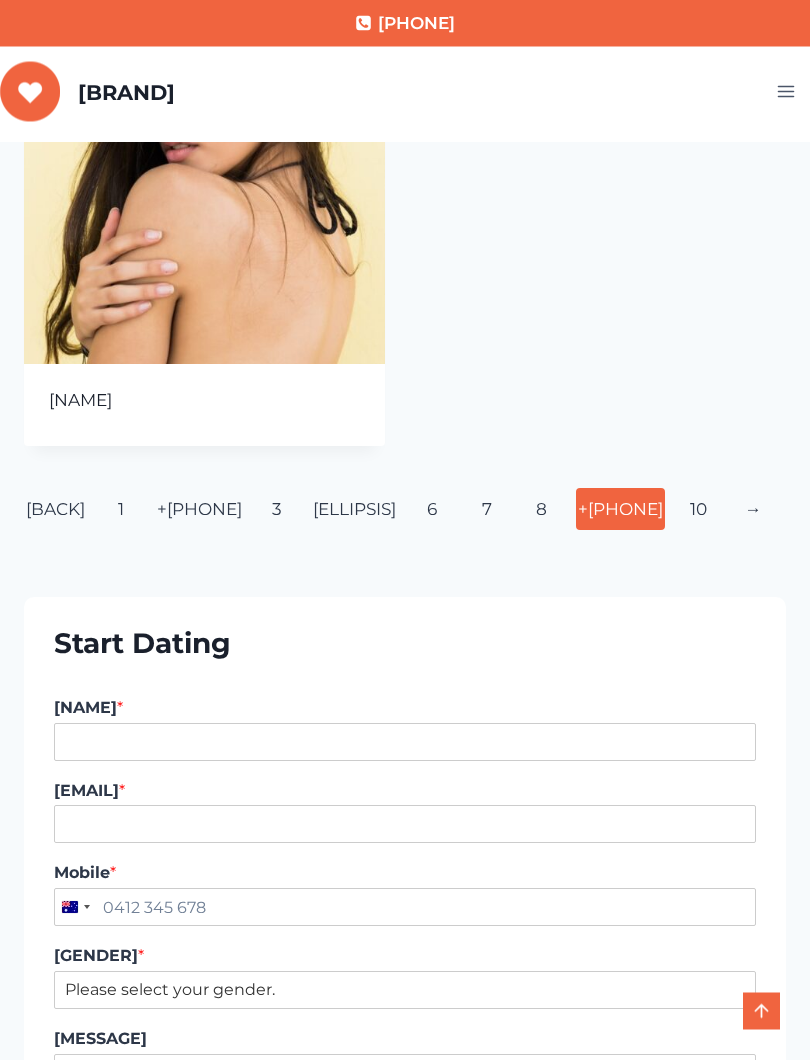 scroll, scrollTop: 2207, scrollLeft: 0, axis: vertical 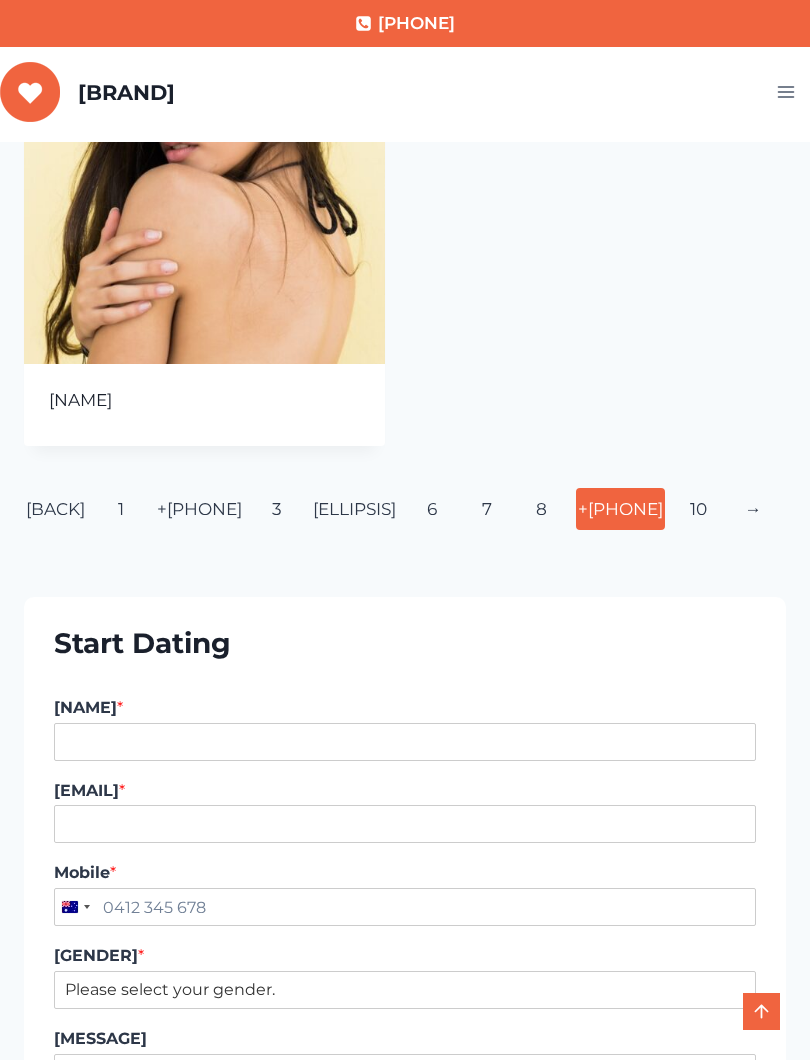click on "10" at bounding box center [698, 509] 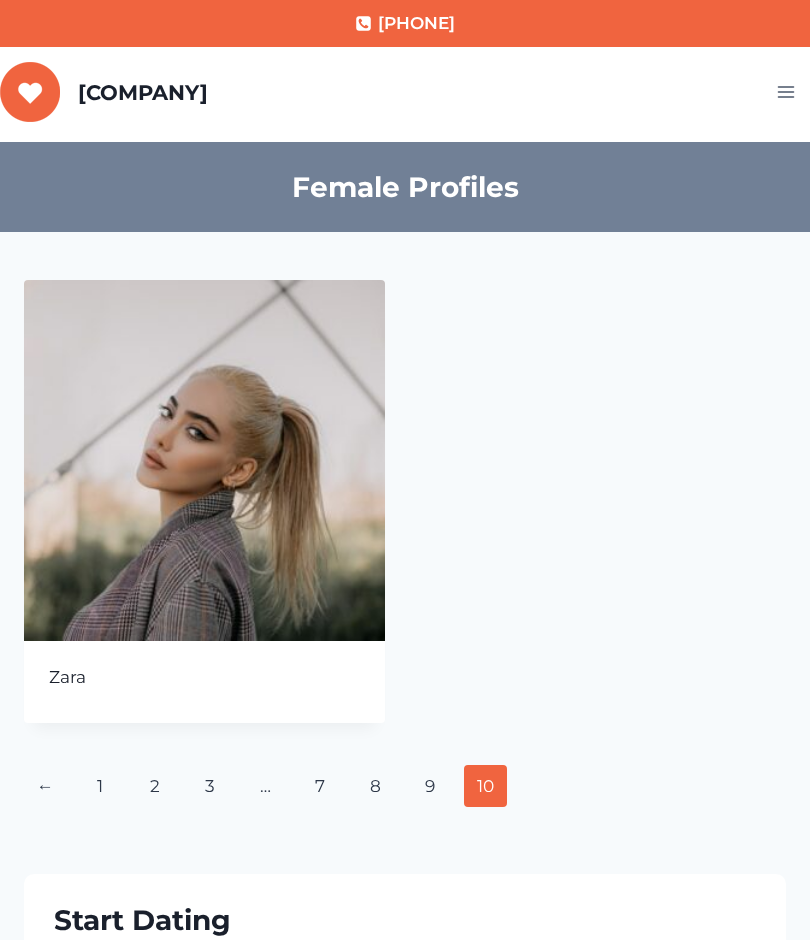 scroll, scrollTop: 0, scrollLeft: 0, axis: both 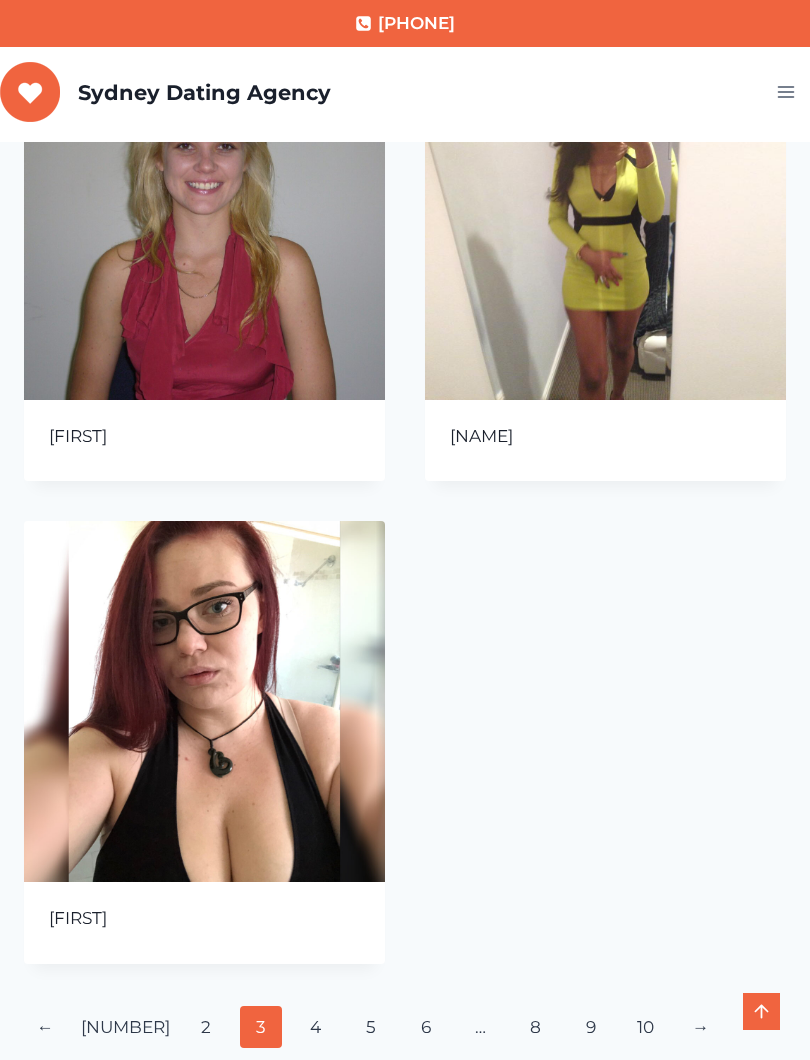click at bounding box center [204, 701] 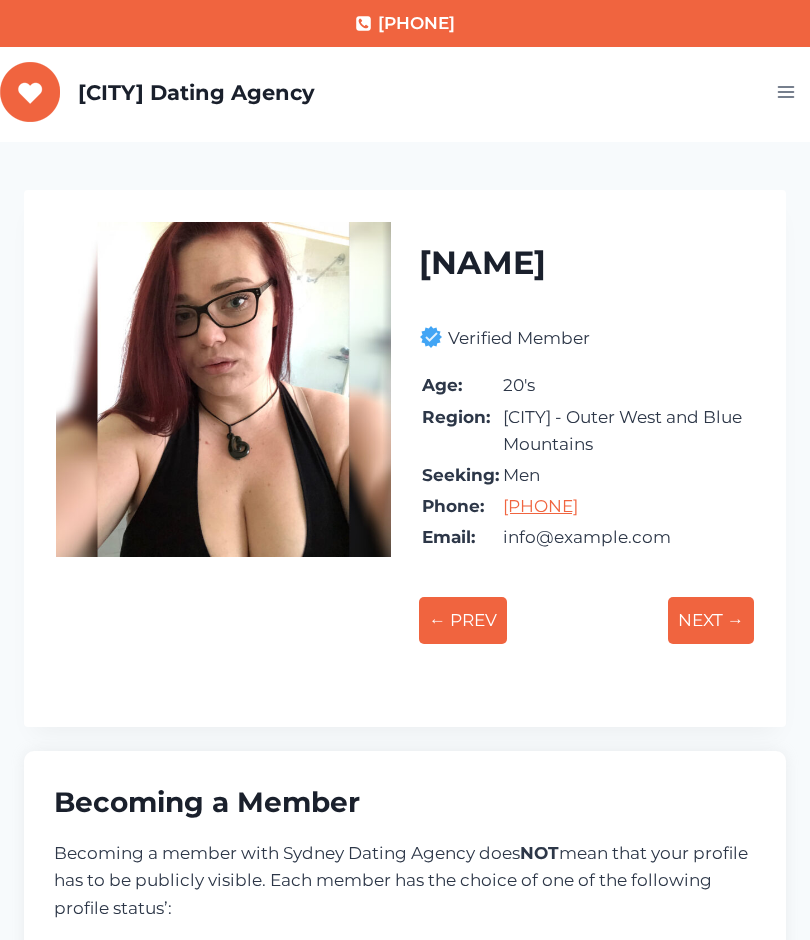 scroll, scrollTop: 0, scrollLeft: 0, axis: both 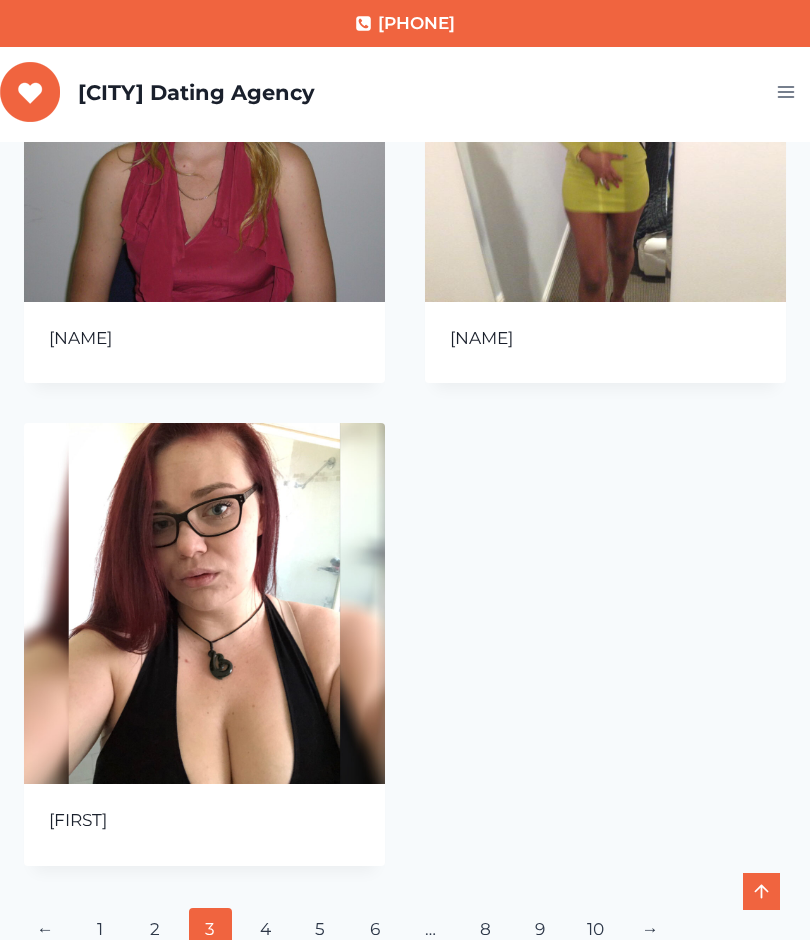 click on "6" at bounding box center [375, 929] 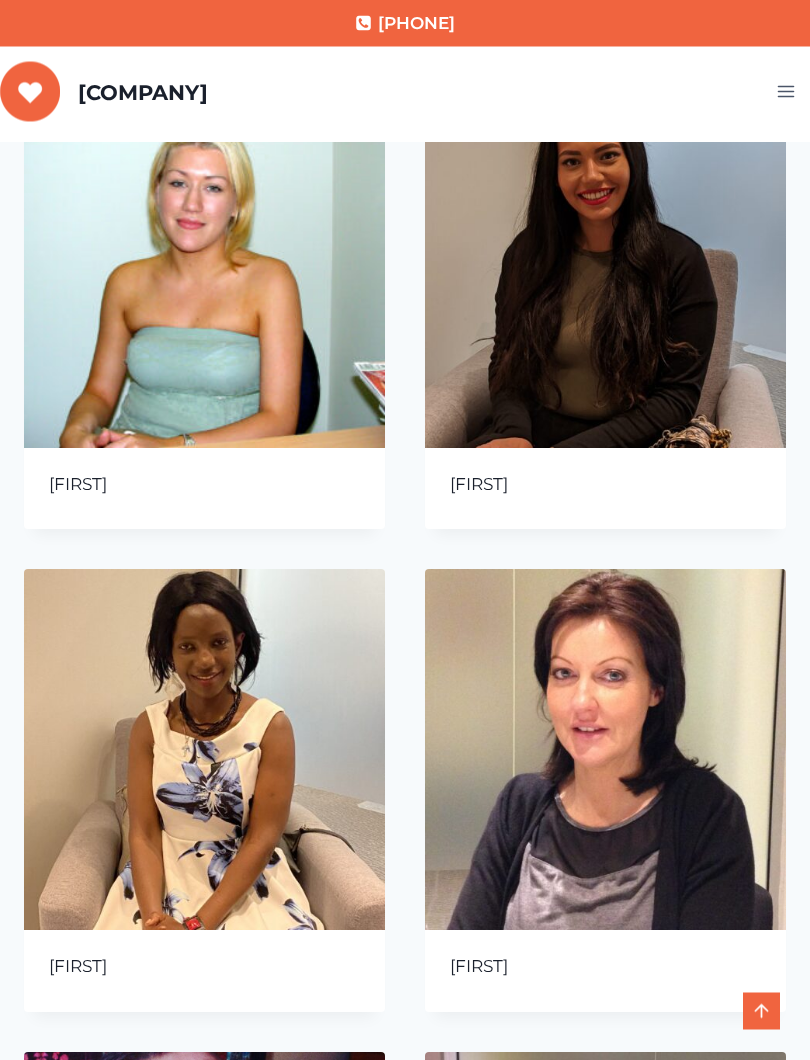 scroll, scrollTop: 679, scrollLeft: 0, axis: vertical 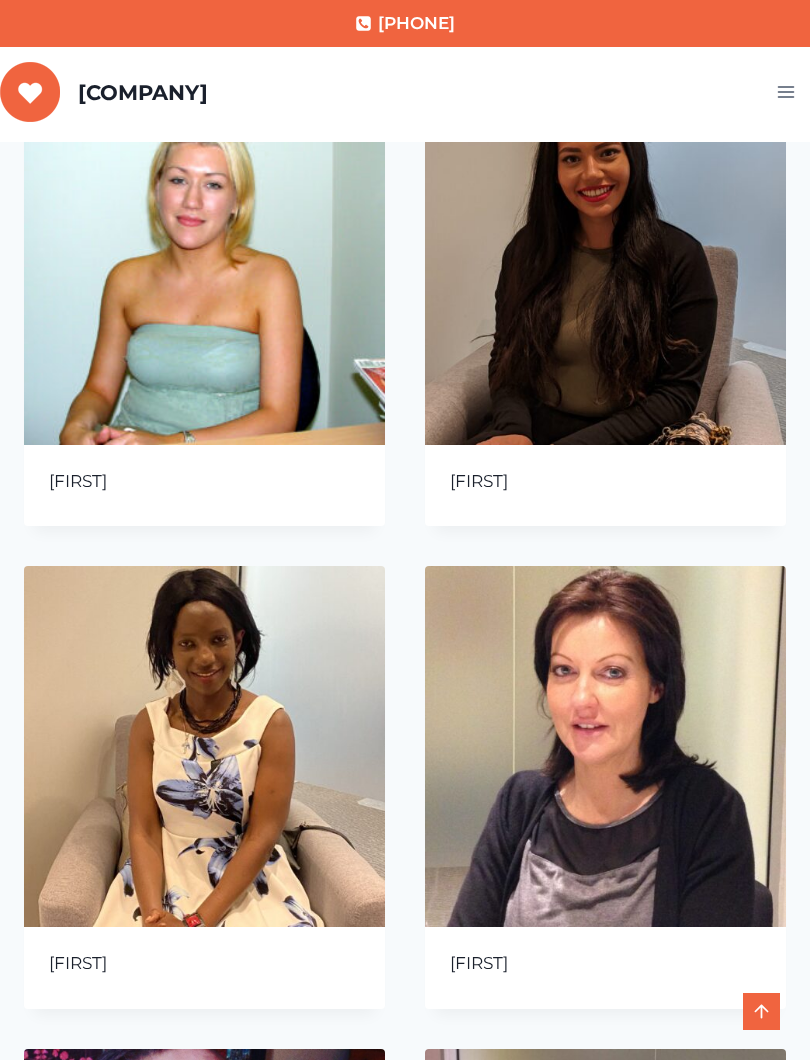click at bounding box center (605, 746) 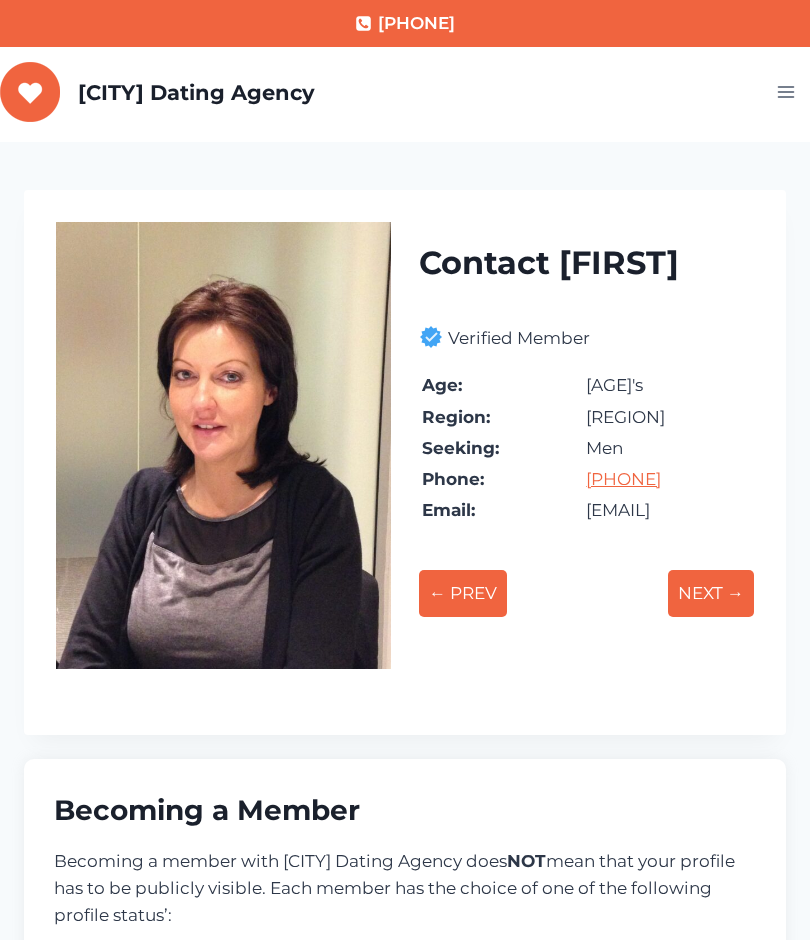 scroll, scrollTop: 0, scrollLeft: 0, axis: both 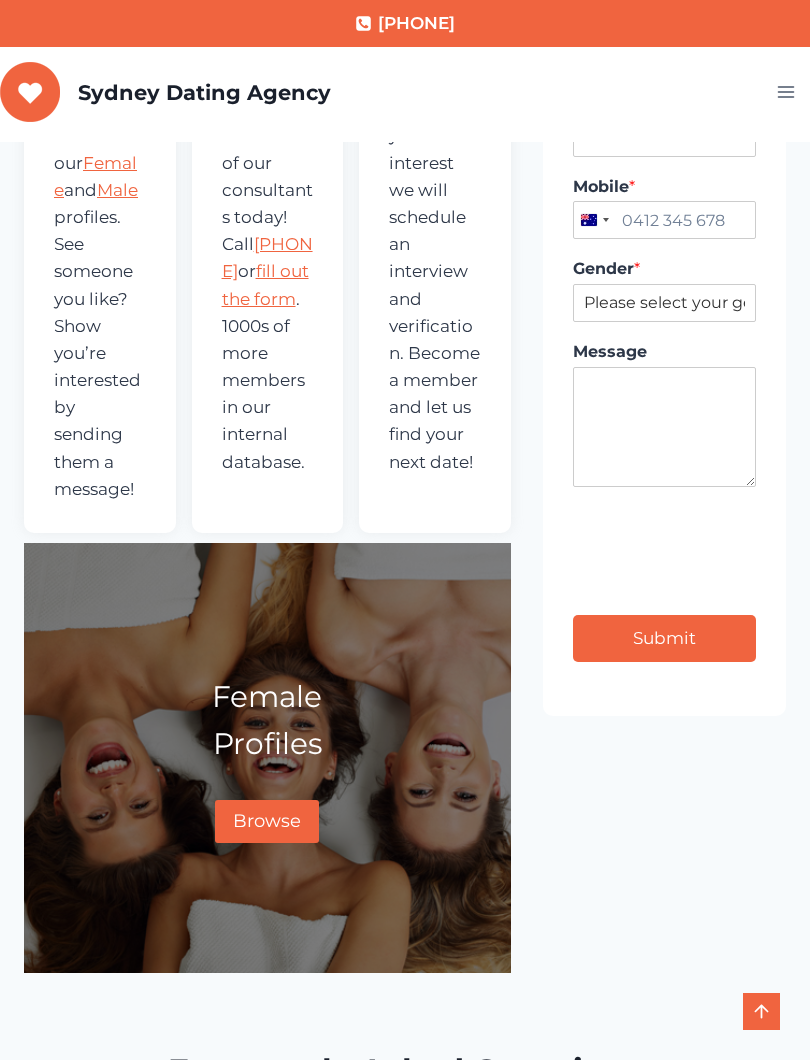 click on "Browse" at bounding box center [267, 821] 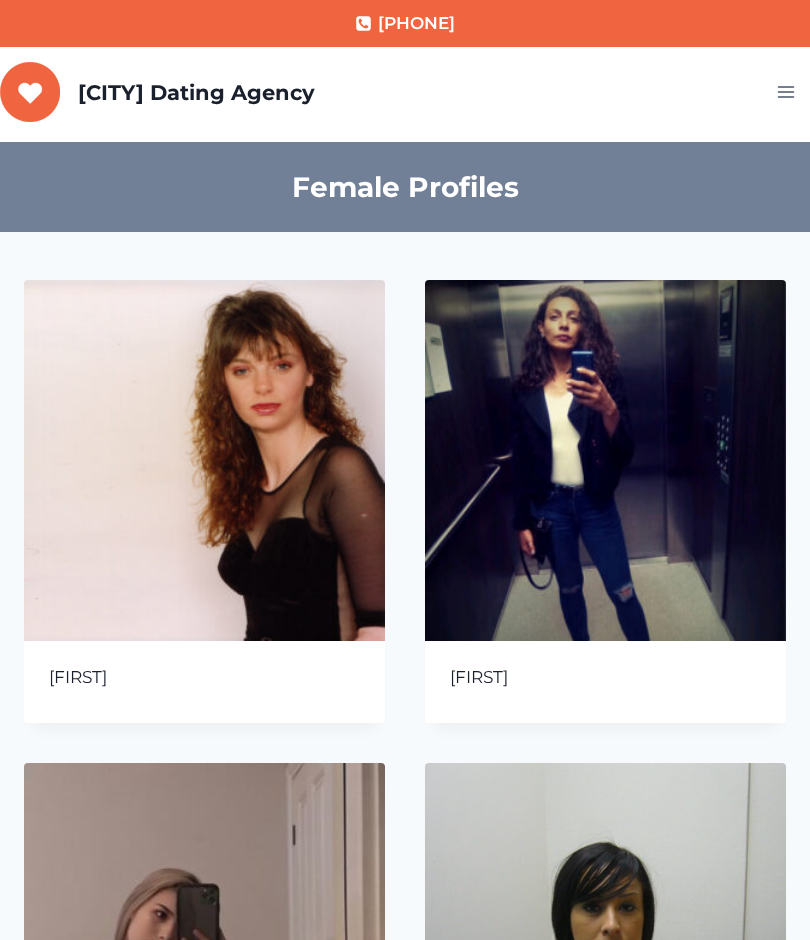 scroll, scrollTop: 0, scrollLeft: 0, axis: both 